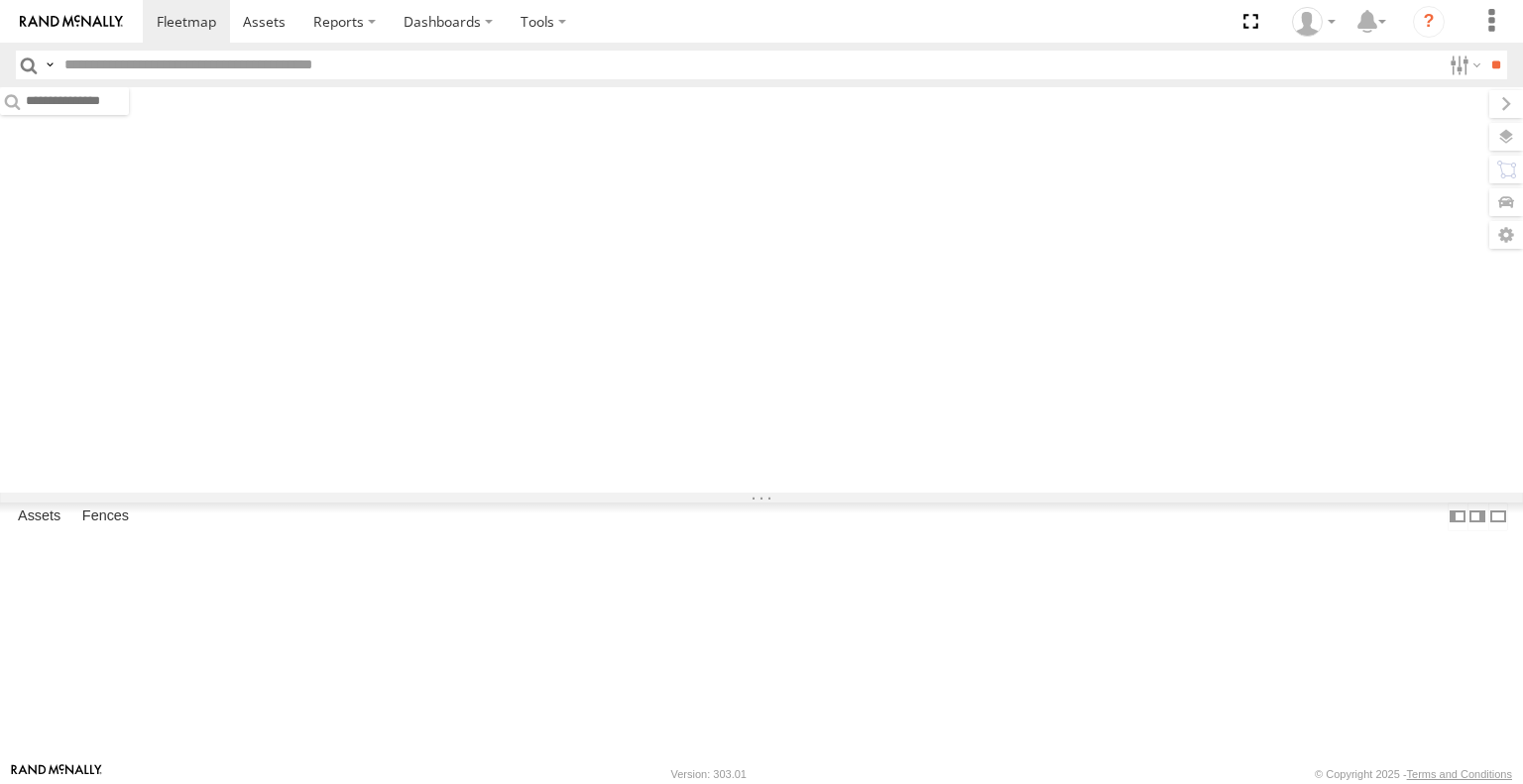 scroll, scrollTop: 0, scrollLeft: 0, axis: both 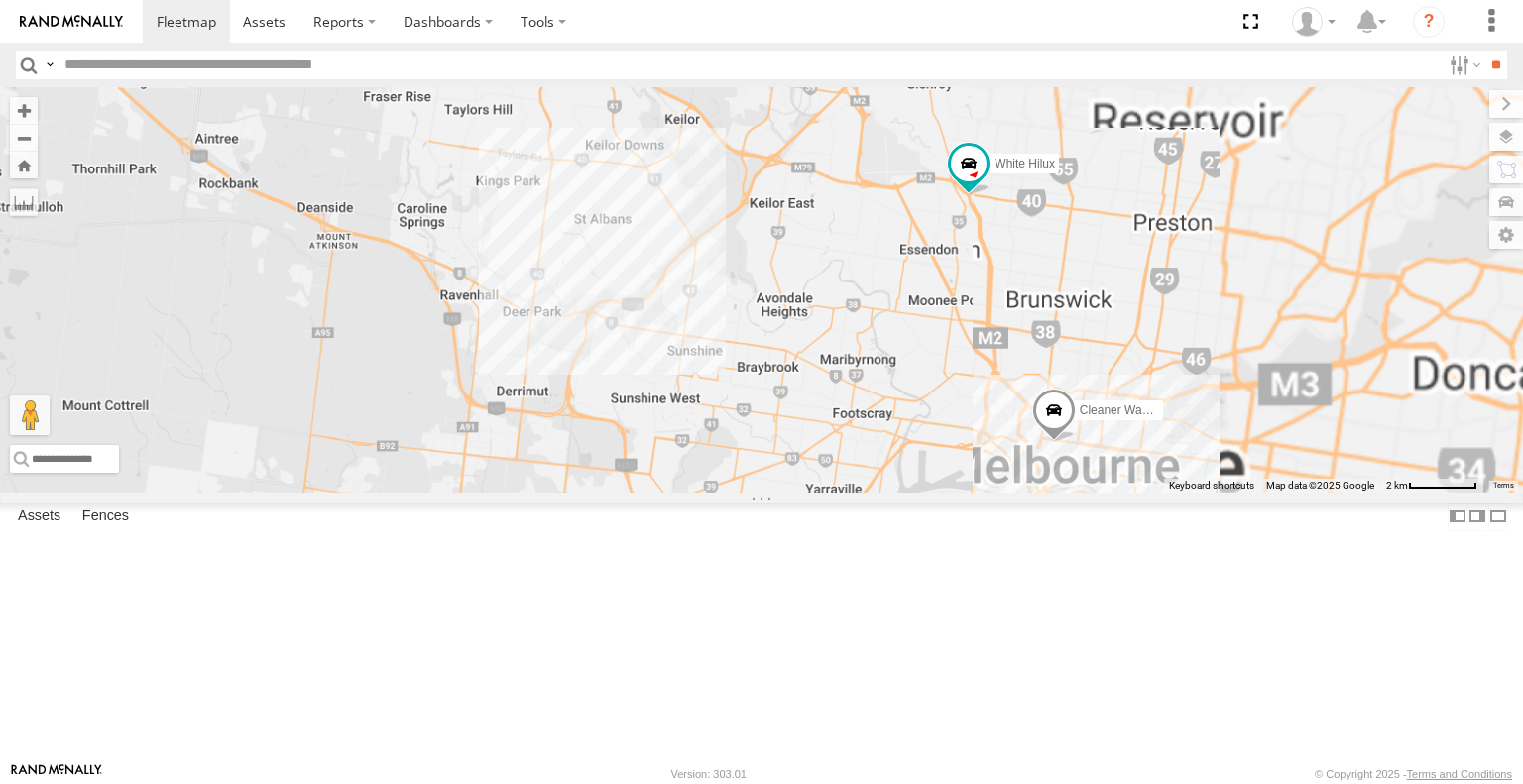 drag, startPoint x: 1436, startPoint y: 546, endPoint x: 1101, endPoint y: 536, distance: 335.1492 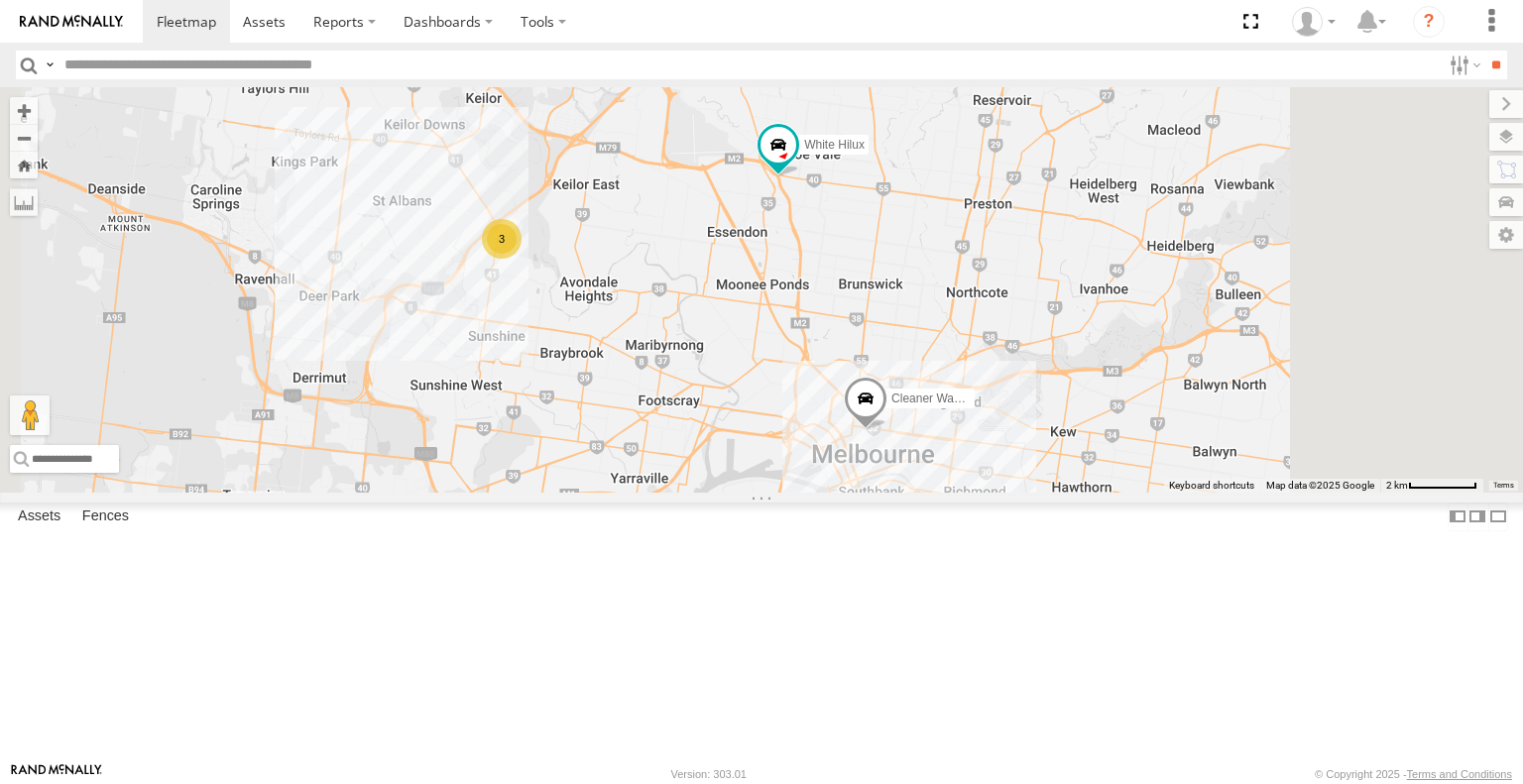 drag, startPoint x: 1055, startPoint y: 505, endPoint x: 1161, endPoint y: 521, distance: 107.20075 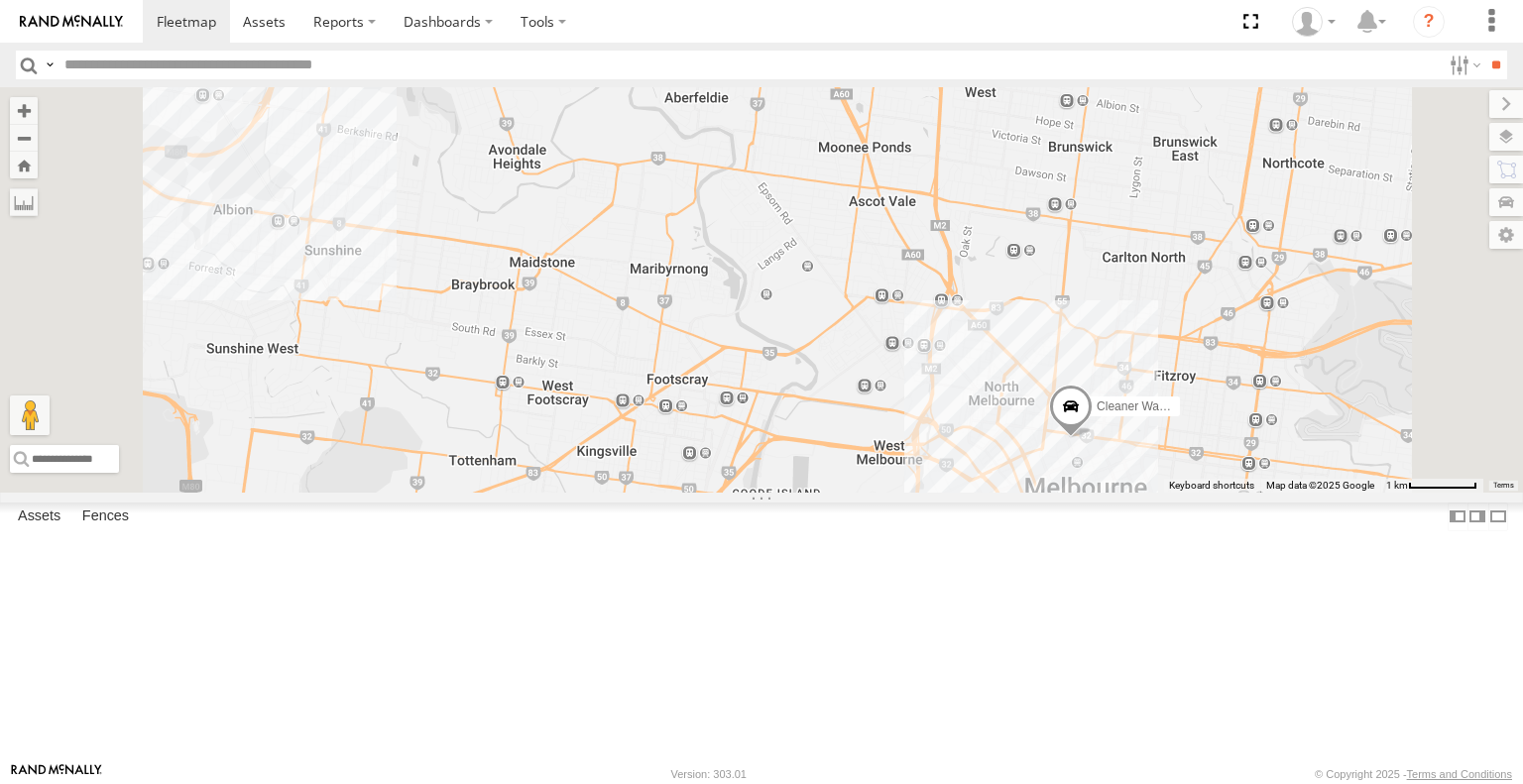 drag, startPoint x: 1146, startPoint y: 578, endPoint x: 1232, endPoint y: 441, distance: 161.75599 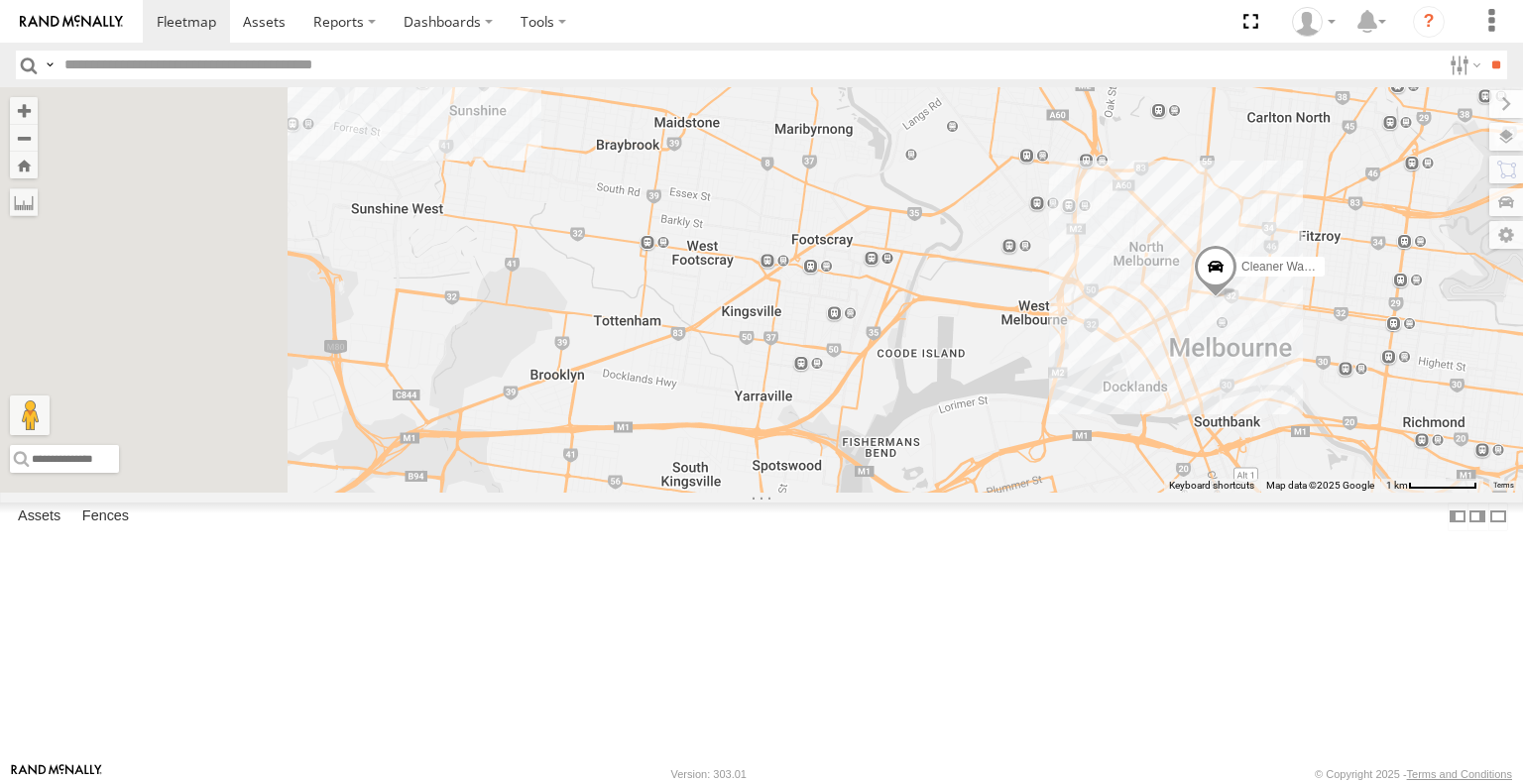 drag, startPoint x: 1192, startPoint y: 522, endPoint x: 1301, endPoint y: 425, distance: 145.91093 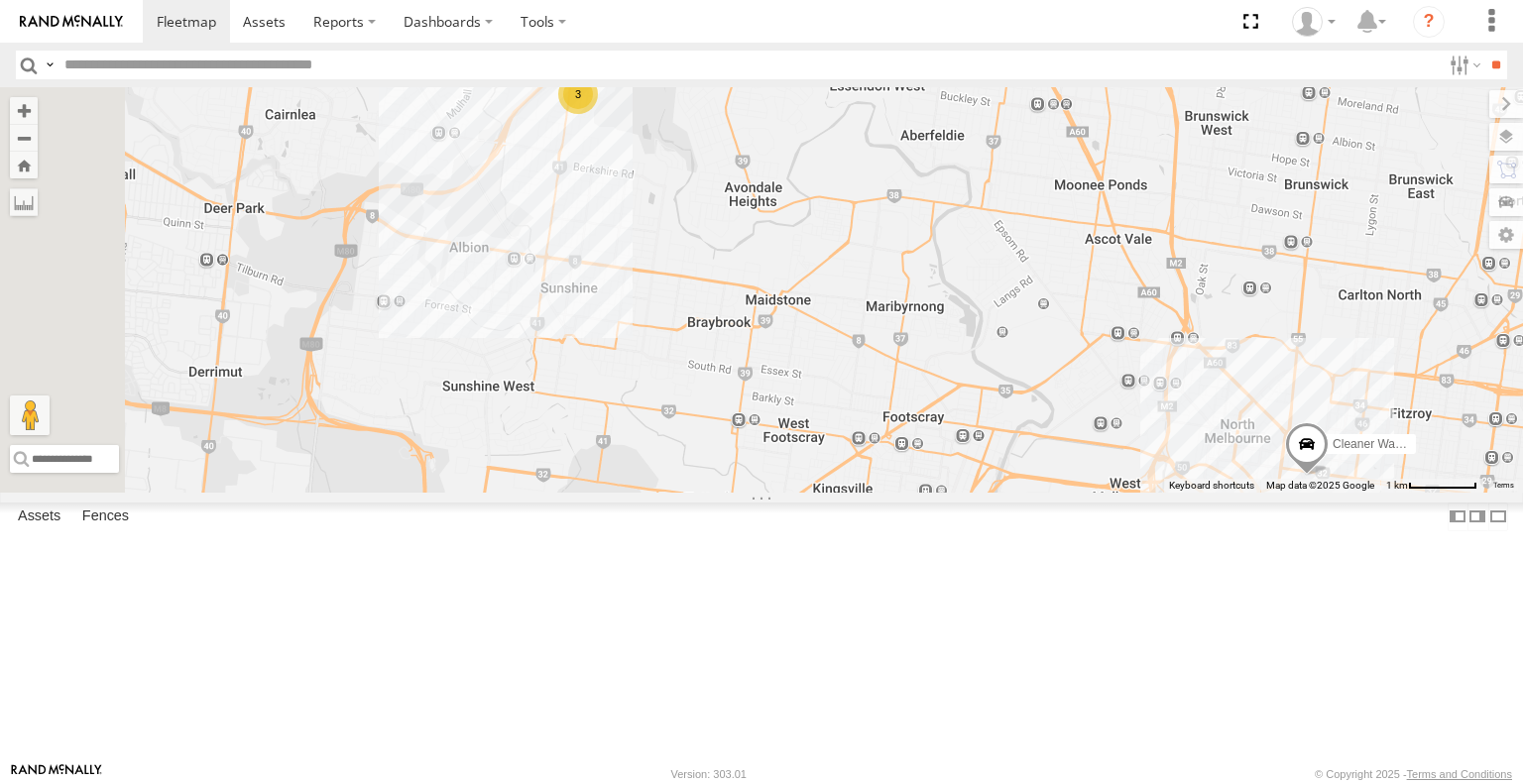 drag, startPoint x: 1067, startPoint y: 408, endPoint x: 1158, endPoint y: 592, distance: 205.27299 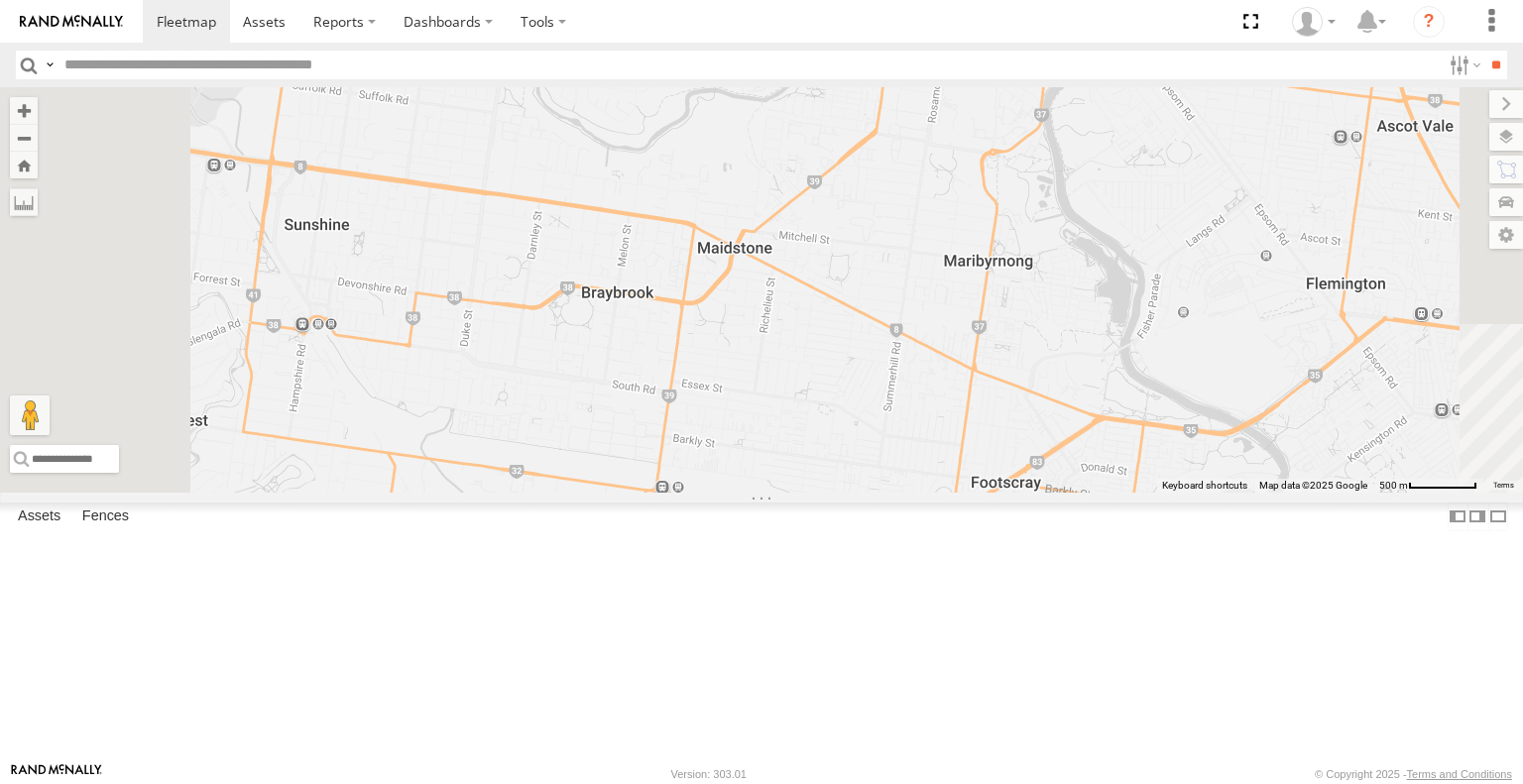 drag, startPoint x: 1121, startPoint y: 468, endPoint x: 1231, endPoint y: 585, distance: 160.58954 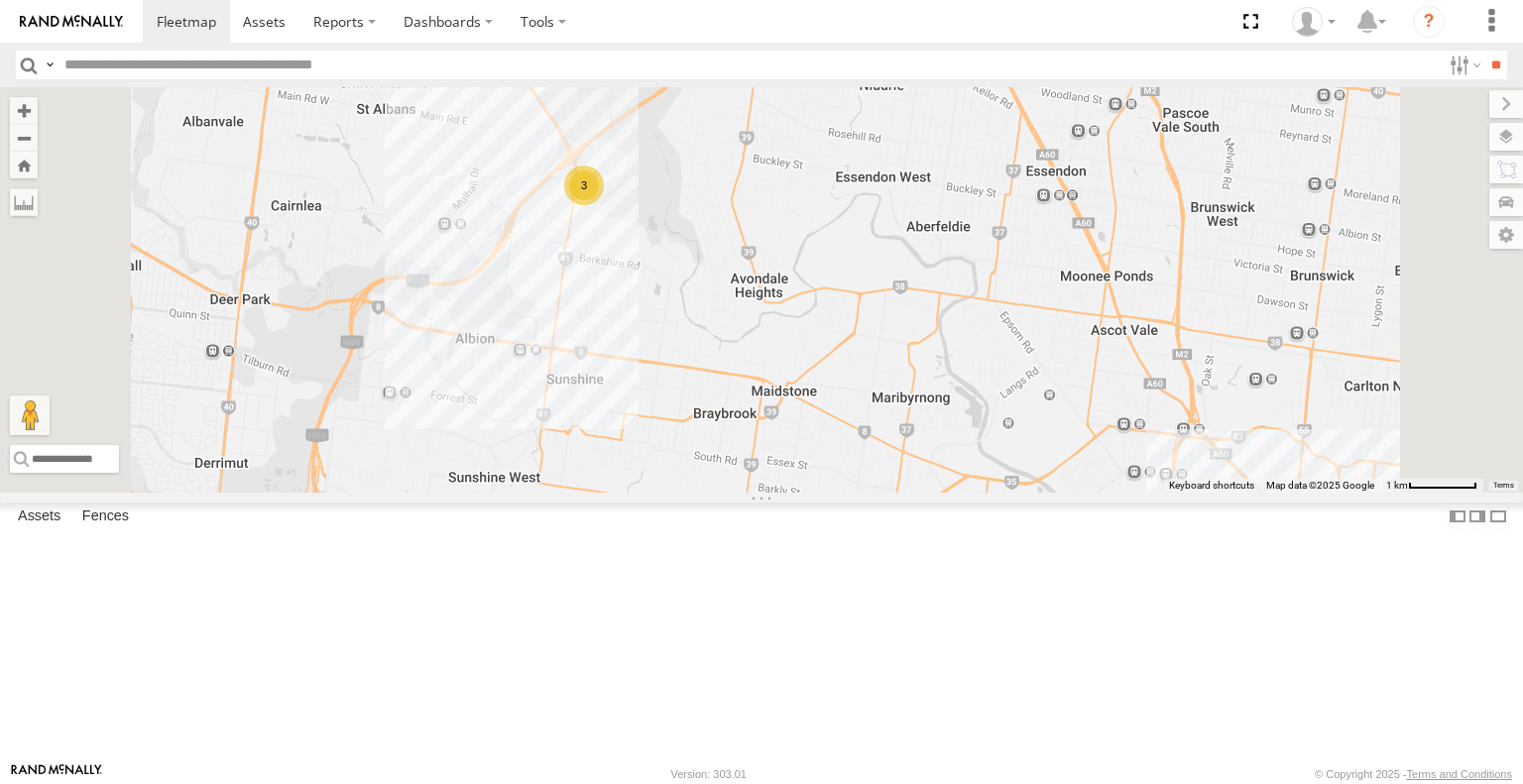 drag, startPoint x: 1170, startPoint y: 566, endPoint x: 1078, endPoint y: 598, distance: 97.40637 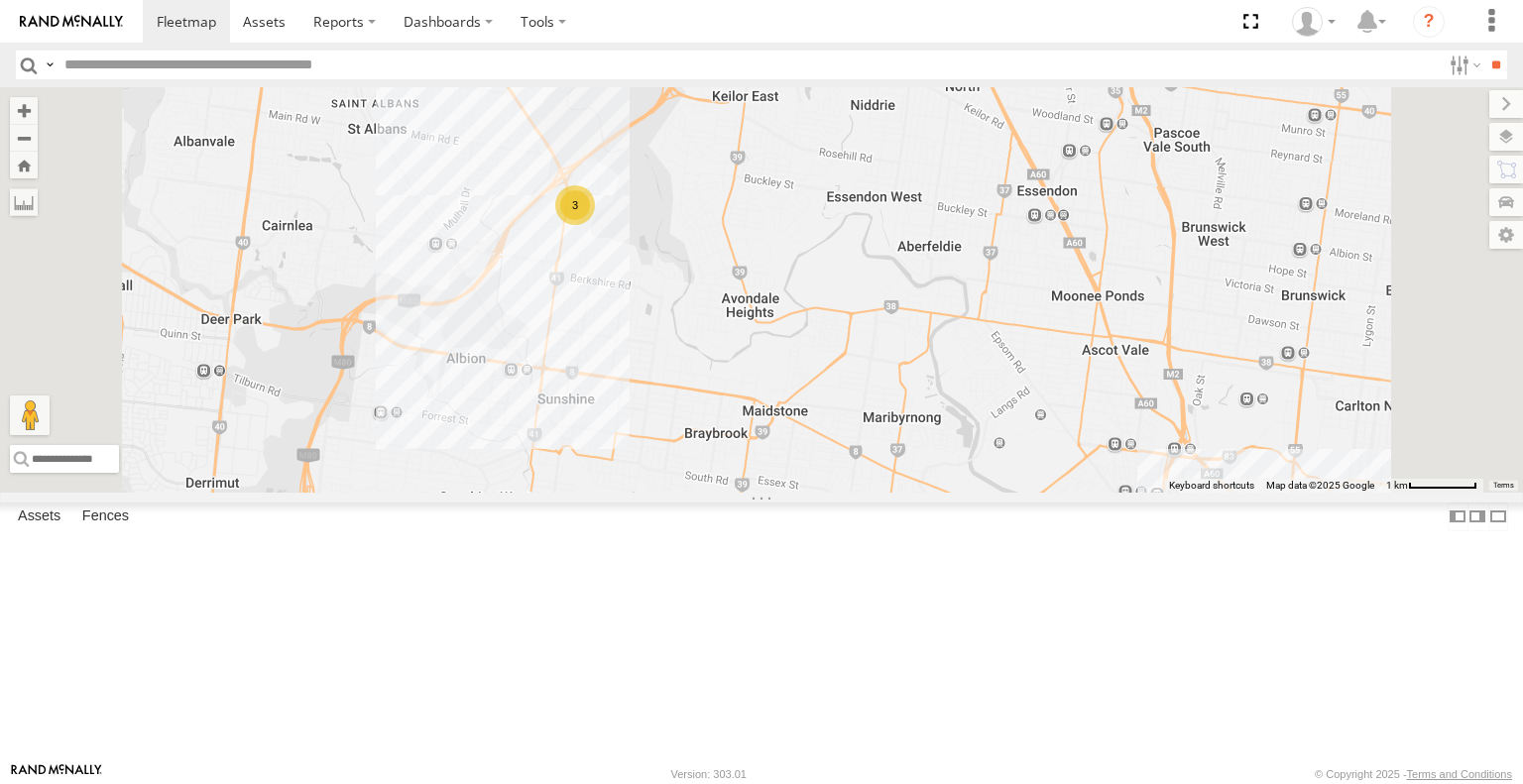 drag, startPoint x: 1072, startPoint y: 496, endPoint x: 1030, endPoint y: 591, distance: 103.87011 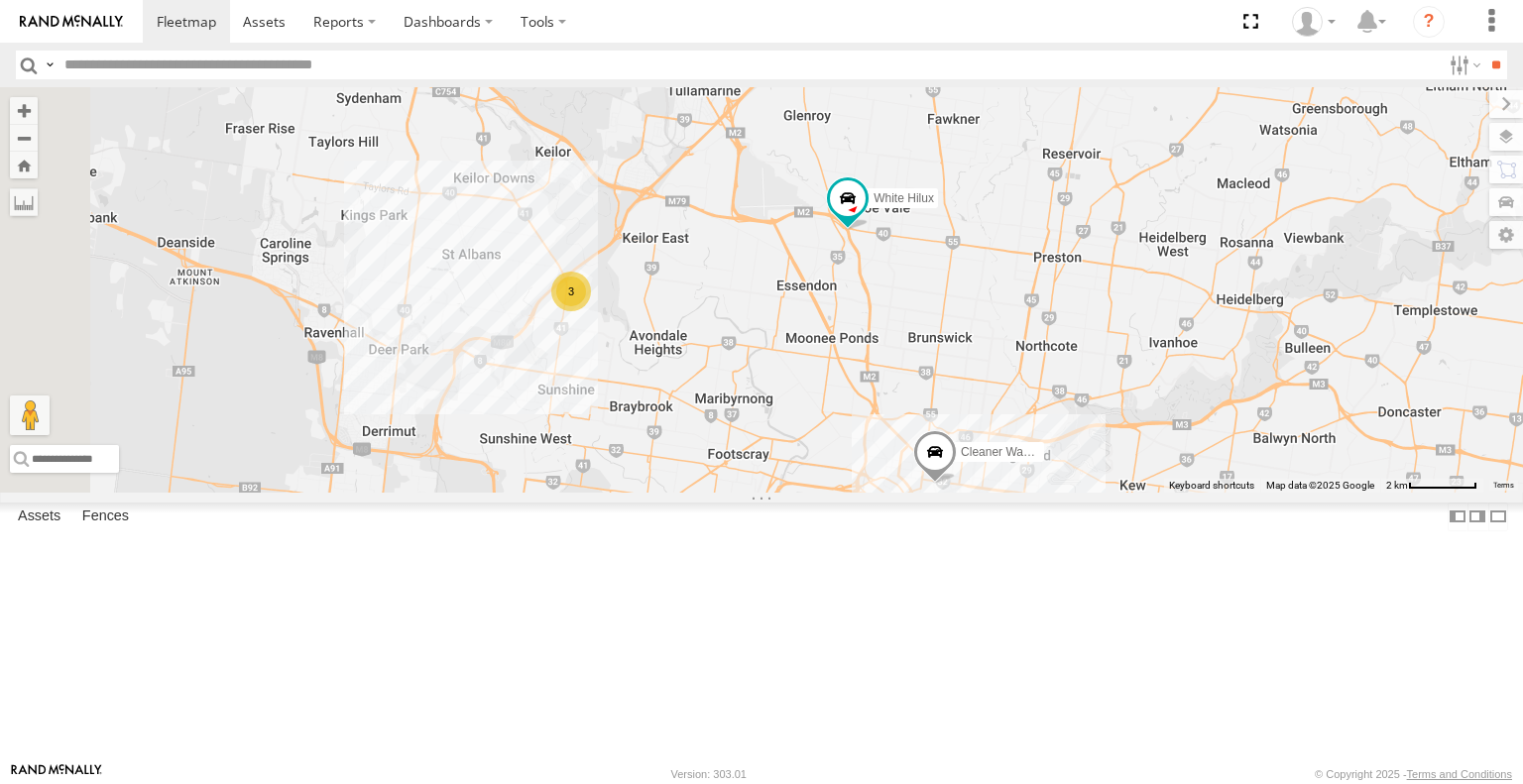 drag, startPoint x: 1126, startPoint y: 512, endPoint x: 1040, endPoint y: 438, distance: 113.454837 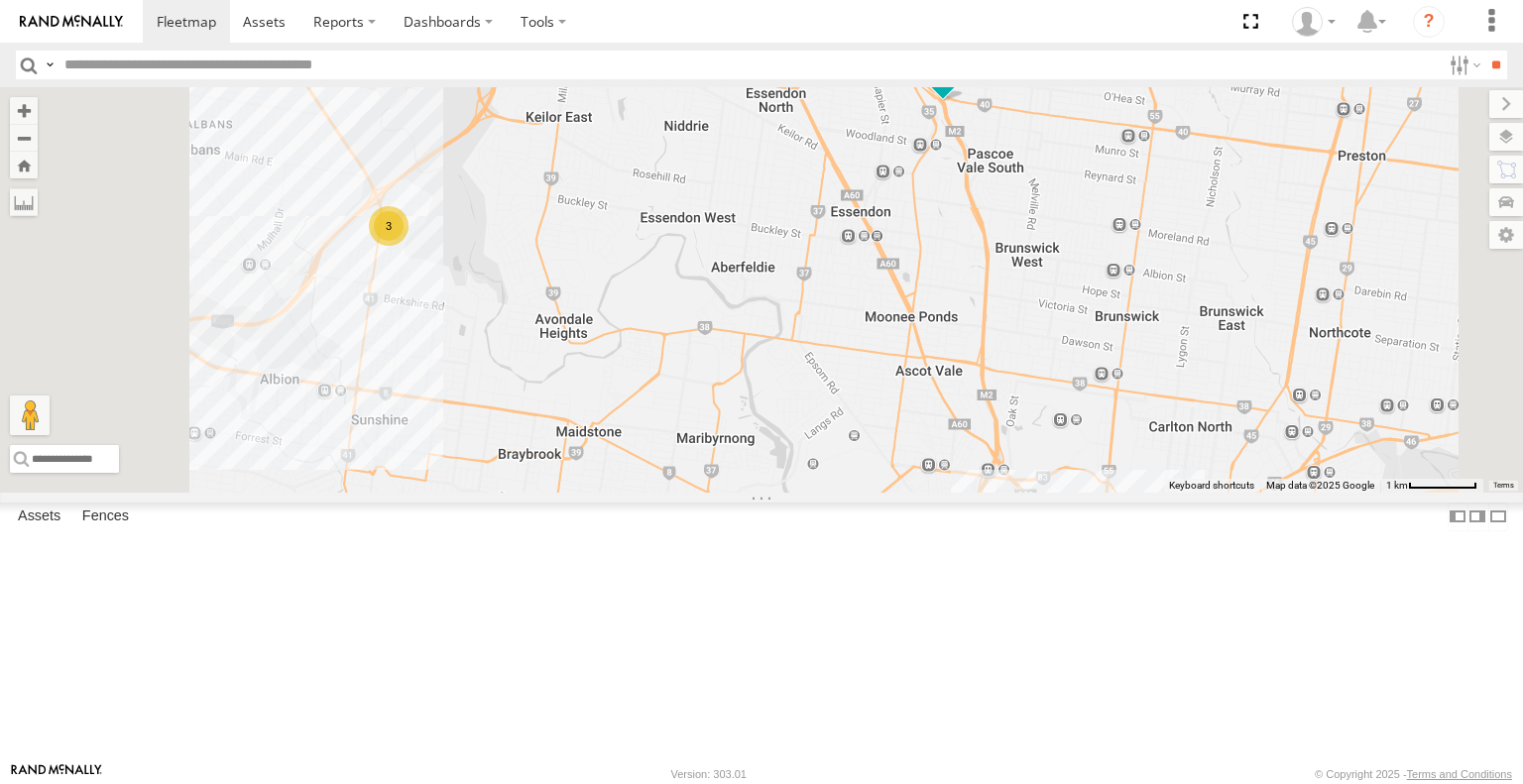 drag, startPoint x: 960, startPoint y: 566, endPoint x: 1050, endPoint y: 463, distance: 136.7808 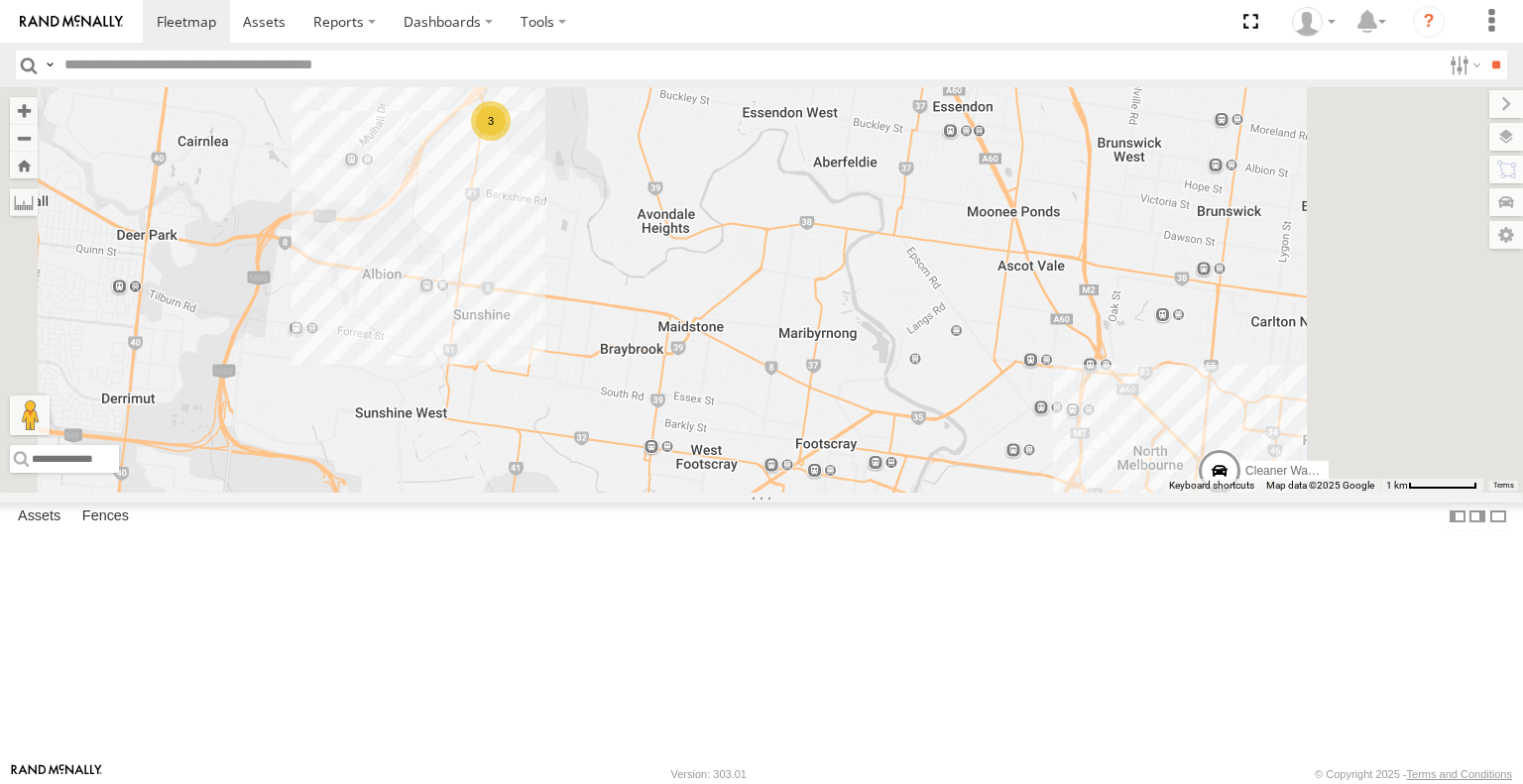 drag, startPoint x: 1143, startPoint y: 552, endPoint x: 1230, endPoint y: 482, distance: 111.66468 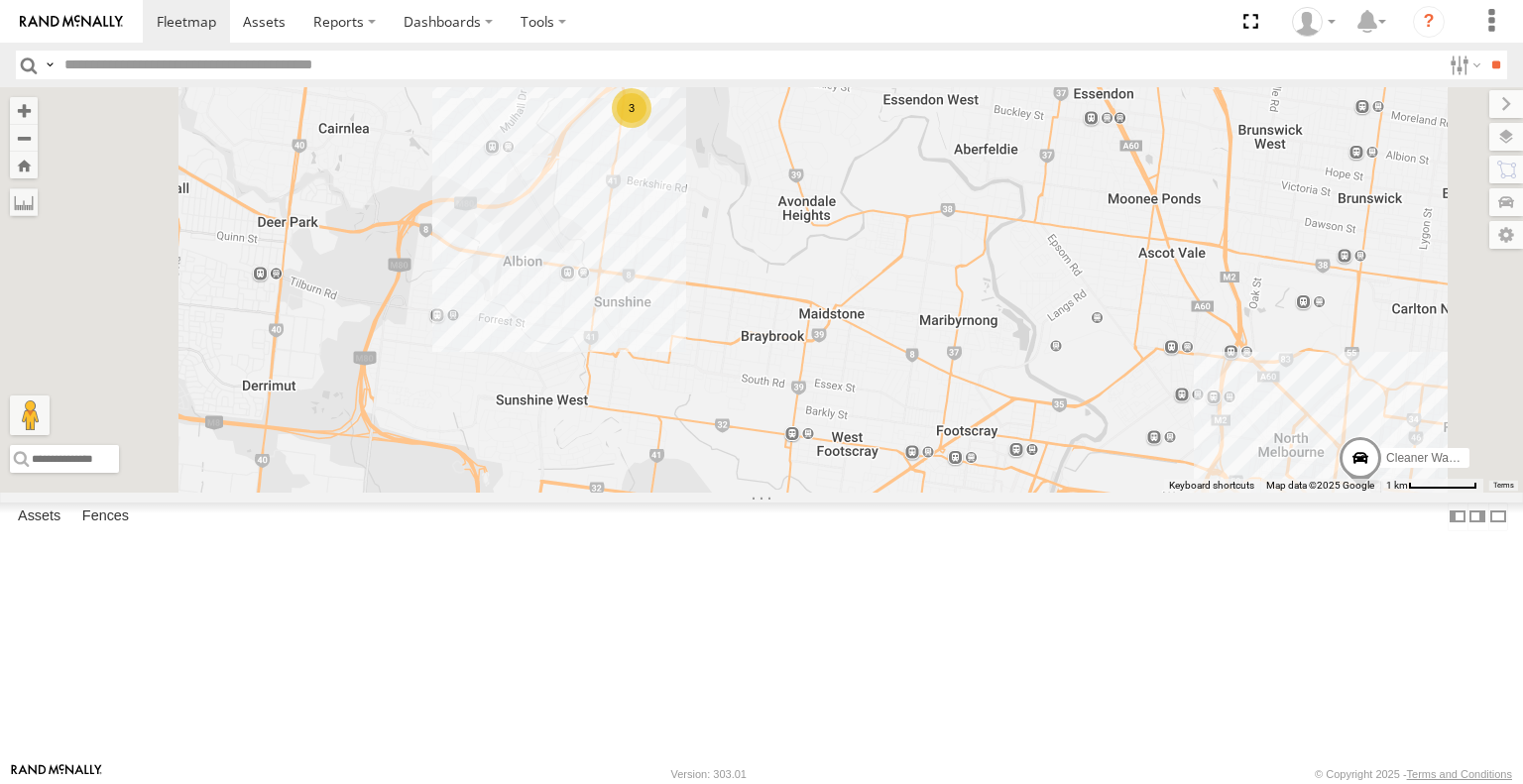 drag, startPoint x: 1185, startPoint y: 530, endPoint x: 1249, endPoint y: 618, distance: 108.81176 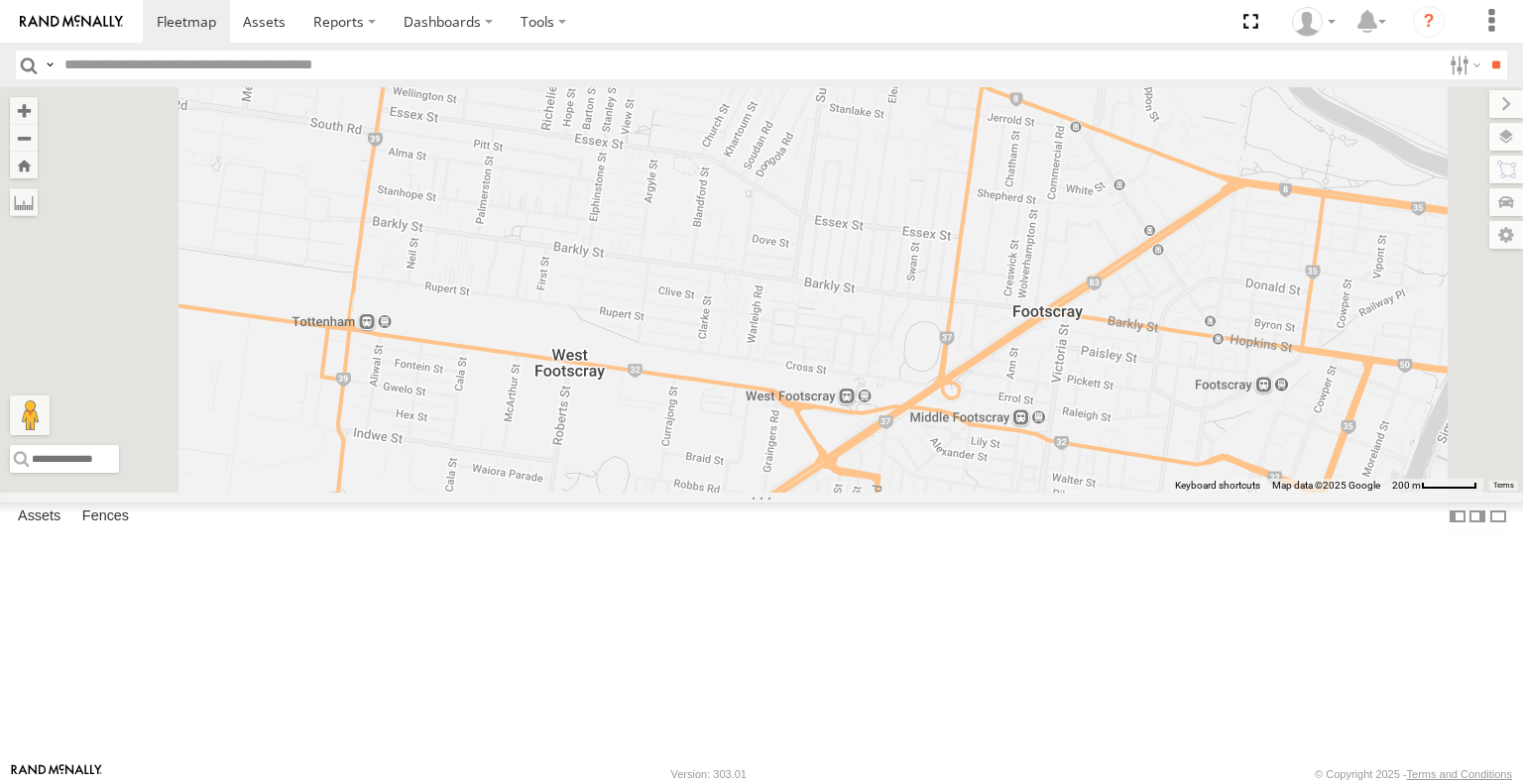 drag, startPoint x: 1260, startPoint y: 597, endPoint x: 1230, endPoint y: 395, distance: 204.21557 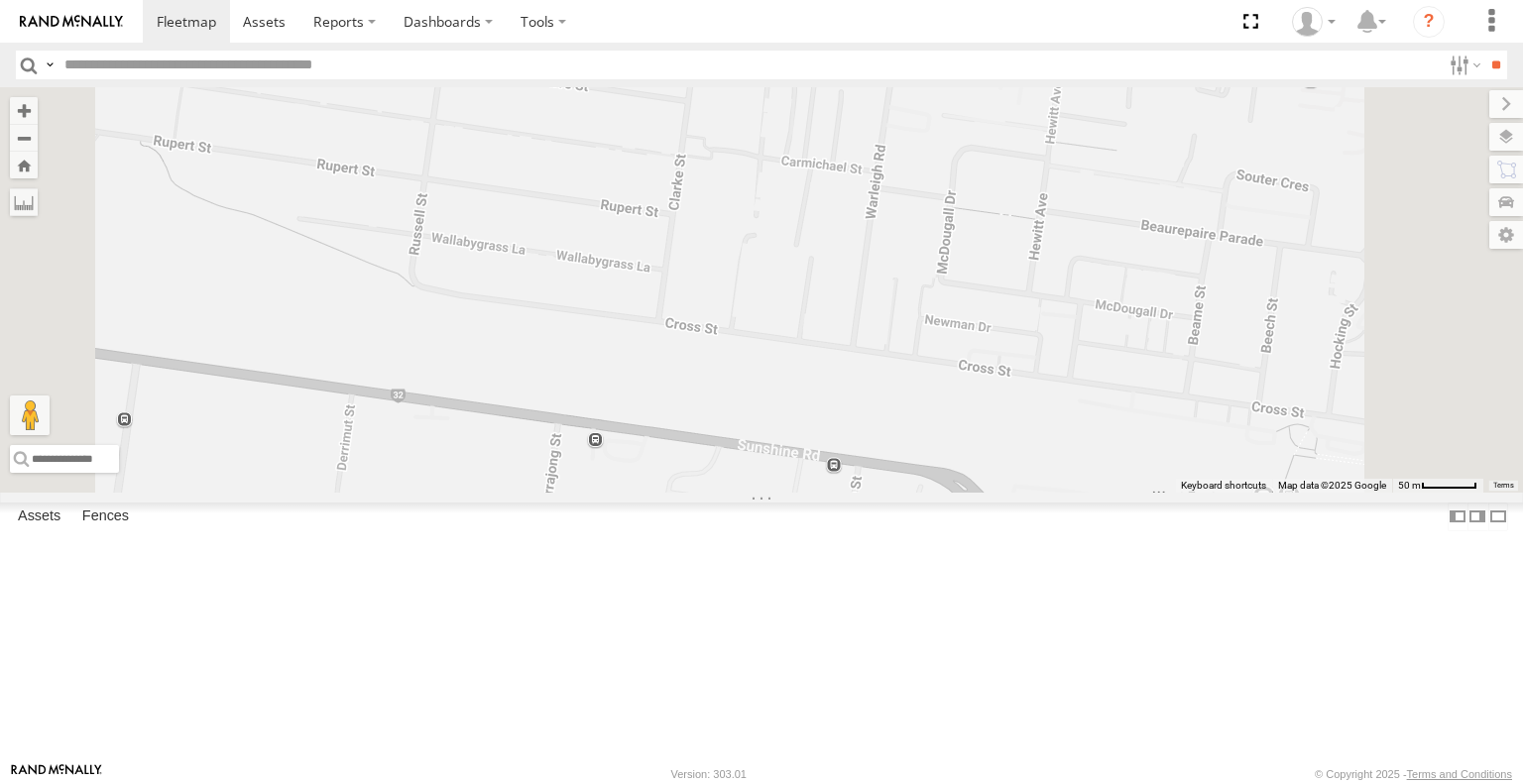 drag, startPoint x: 1028, startPoint y: 506, endPoint x: 818, endPoint y: 519, distance: 210.402 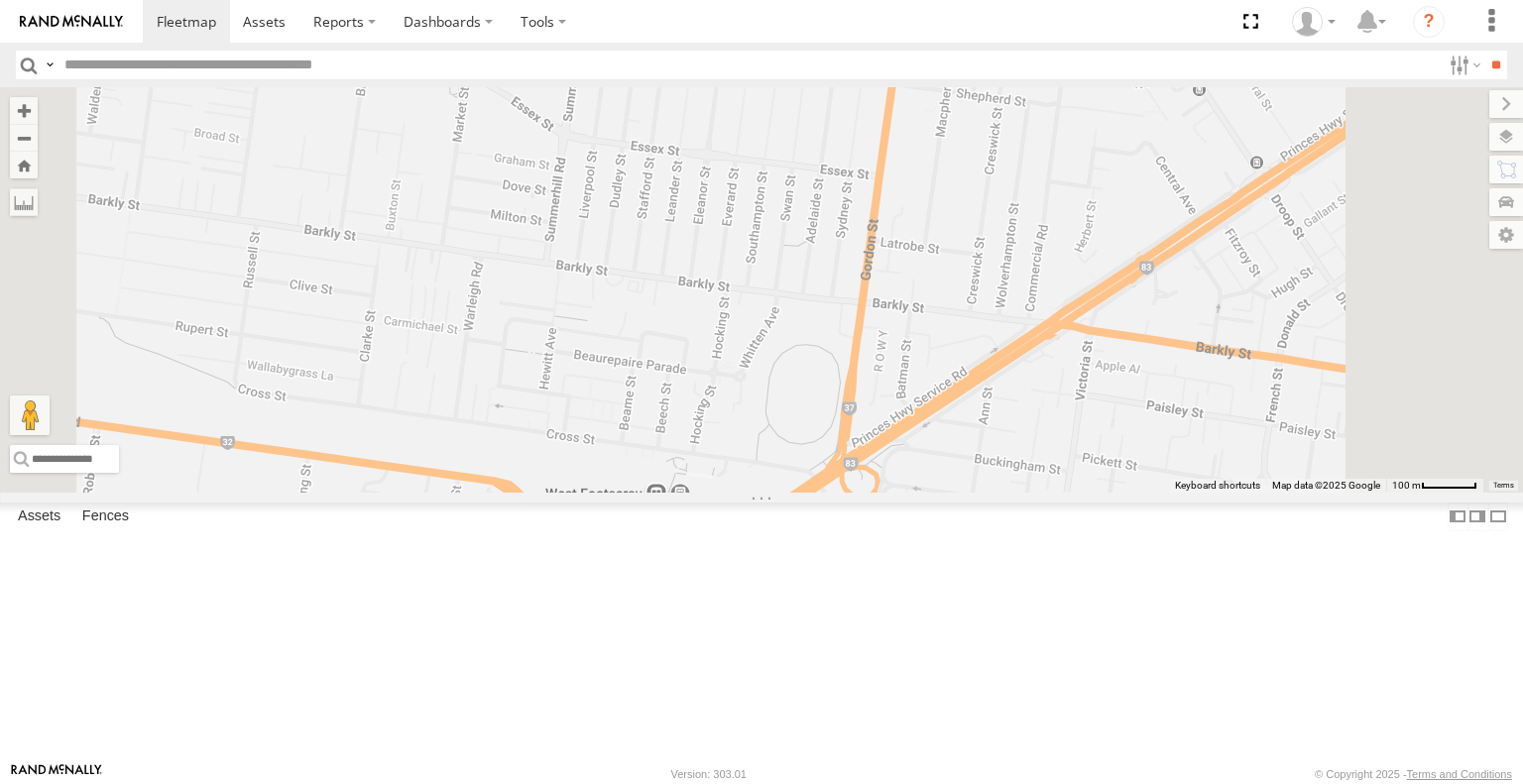drag, startPoint x: 1156, startPoint y: 510, endPoint x: 987, endPoint y: 570, distance: 179.33488 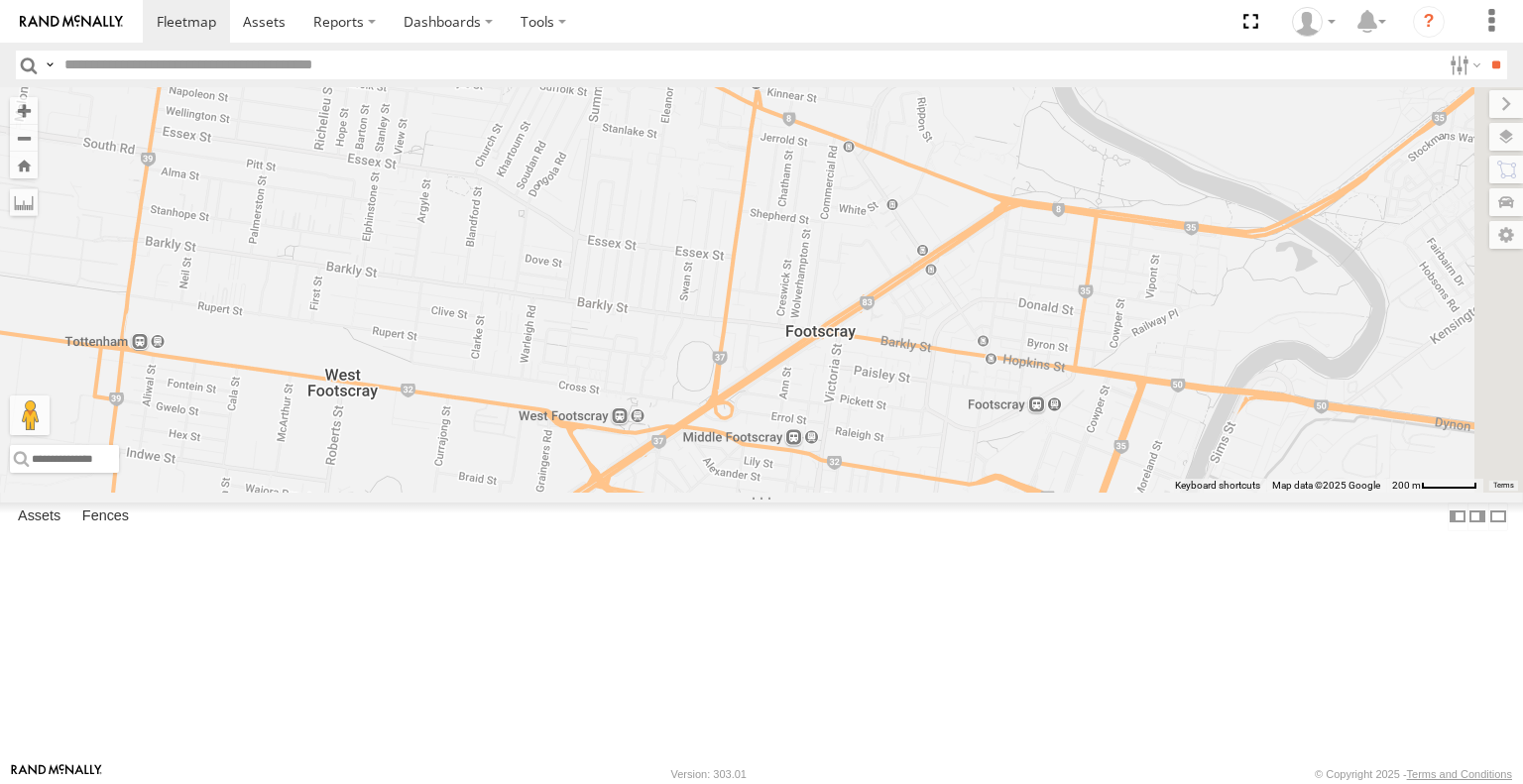 drag, startPoint x: 1150, startPoint y: 591, endPoint x: 1048, endPoint y: 565, distance: 105.26158 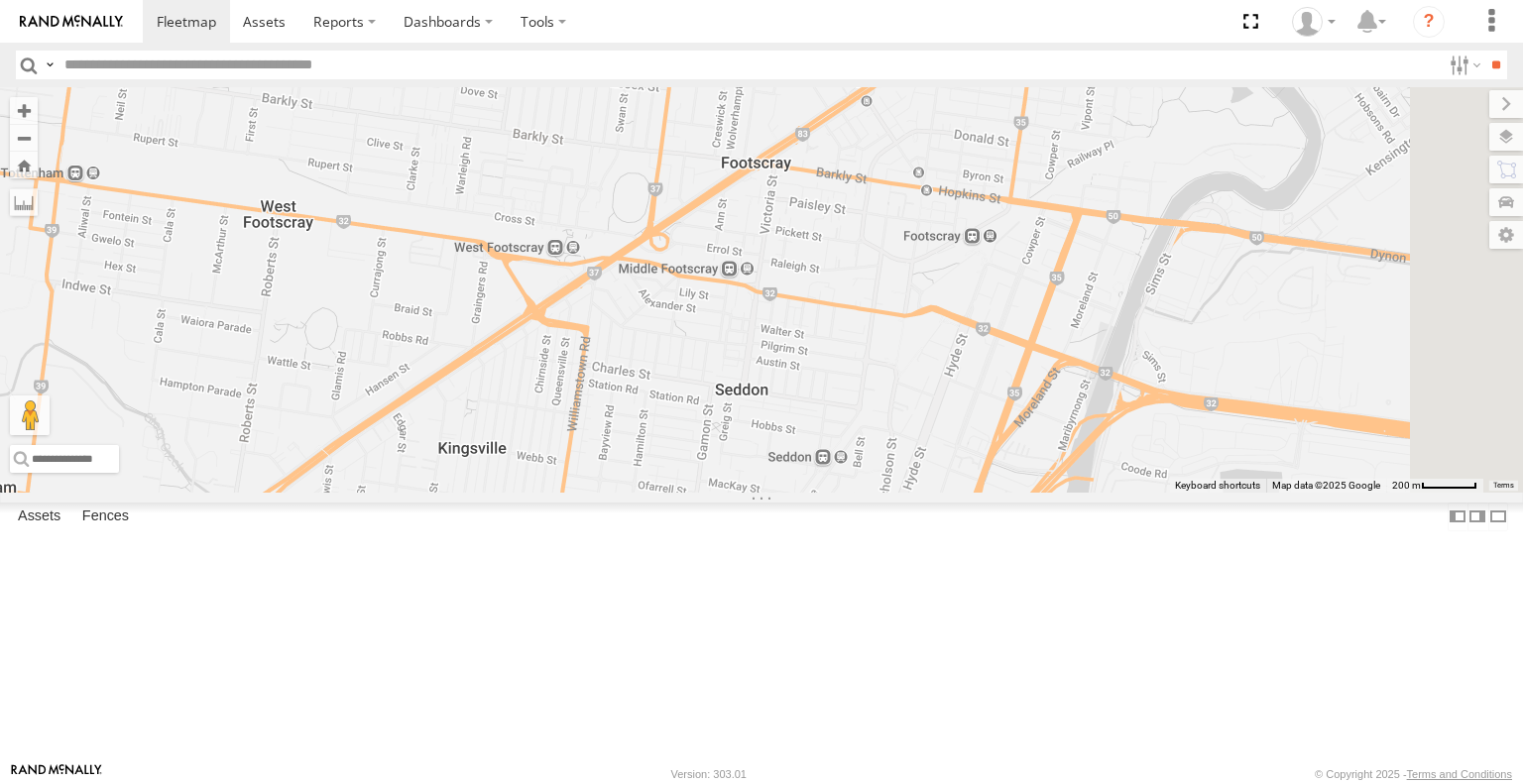 drag, startPoint x: 1023, startPoint y: 598, endPoint x: 973, endPoint y: 446, distance: 160.0125 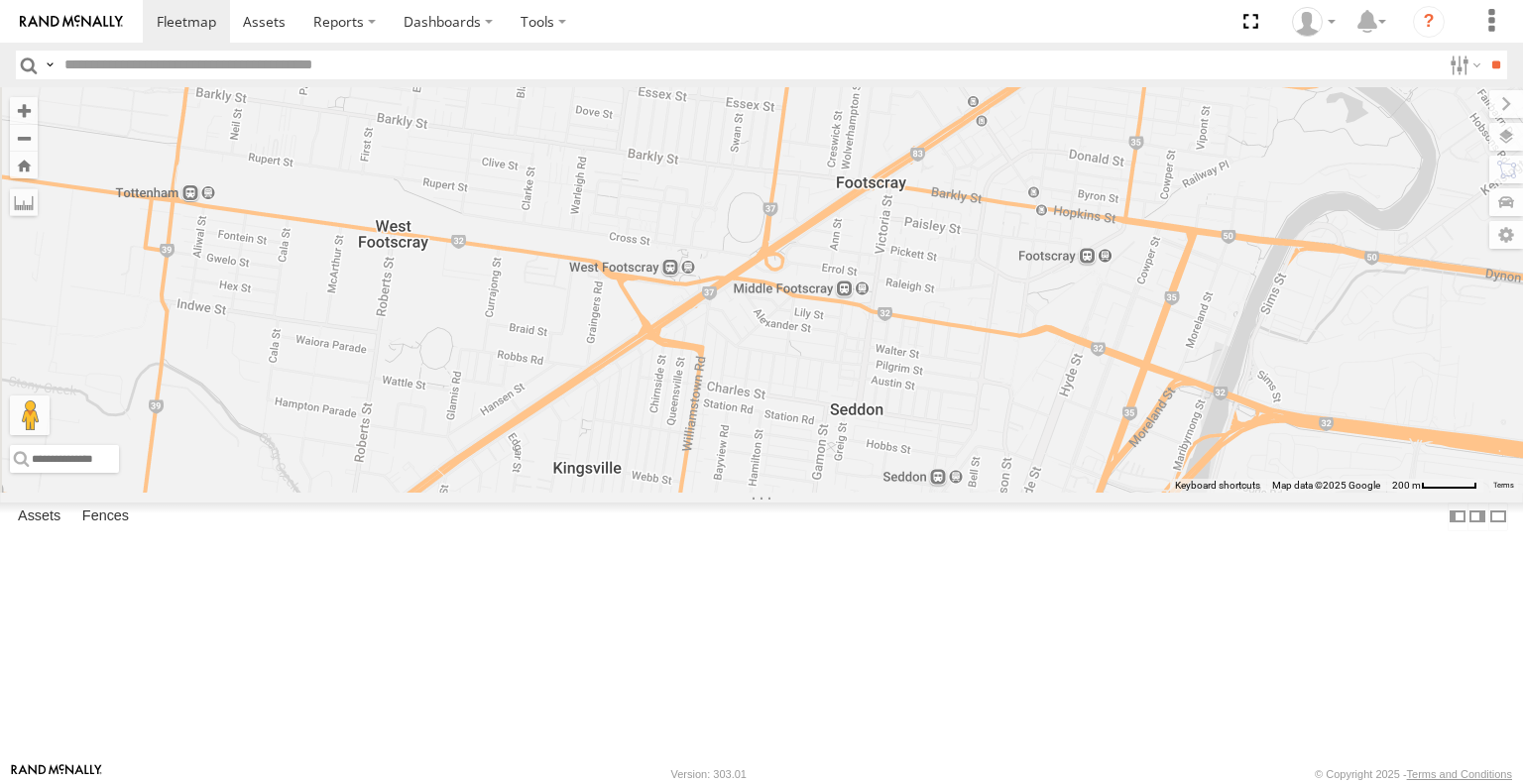 drag, startPoint x: 951, startPoint y: 564, endPoint x: 1169, endPoint y: 677, distance: 245.54633 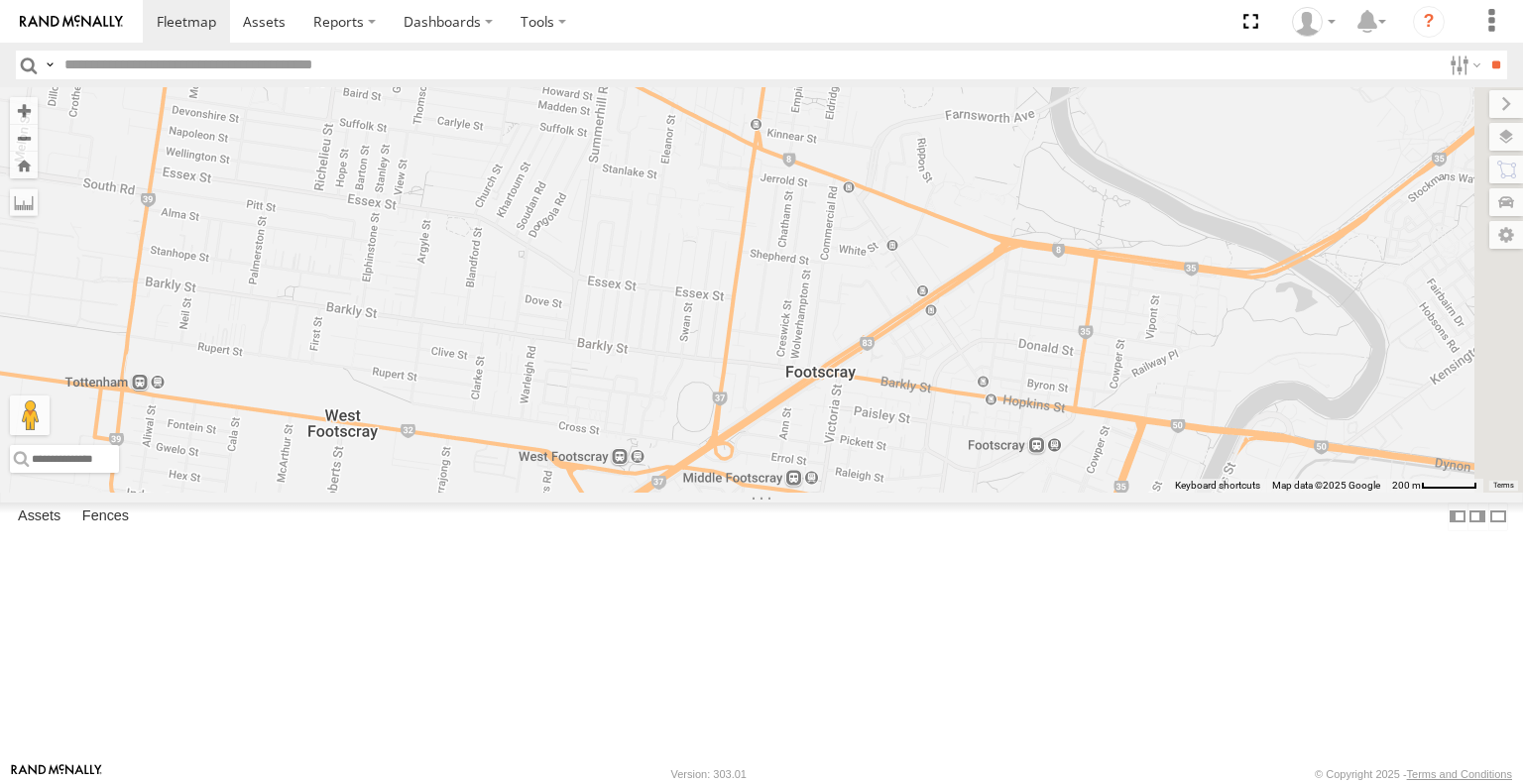 drag, startPoint x: 1124, startPoint y: 566, endPoint x: 960, endPoint y: 613, distance: 170.60188 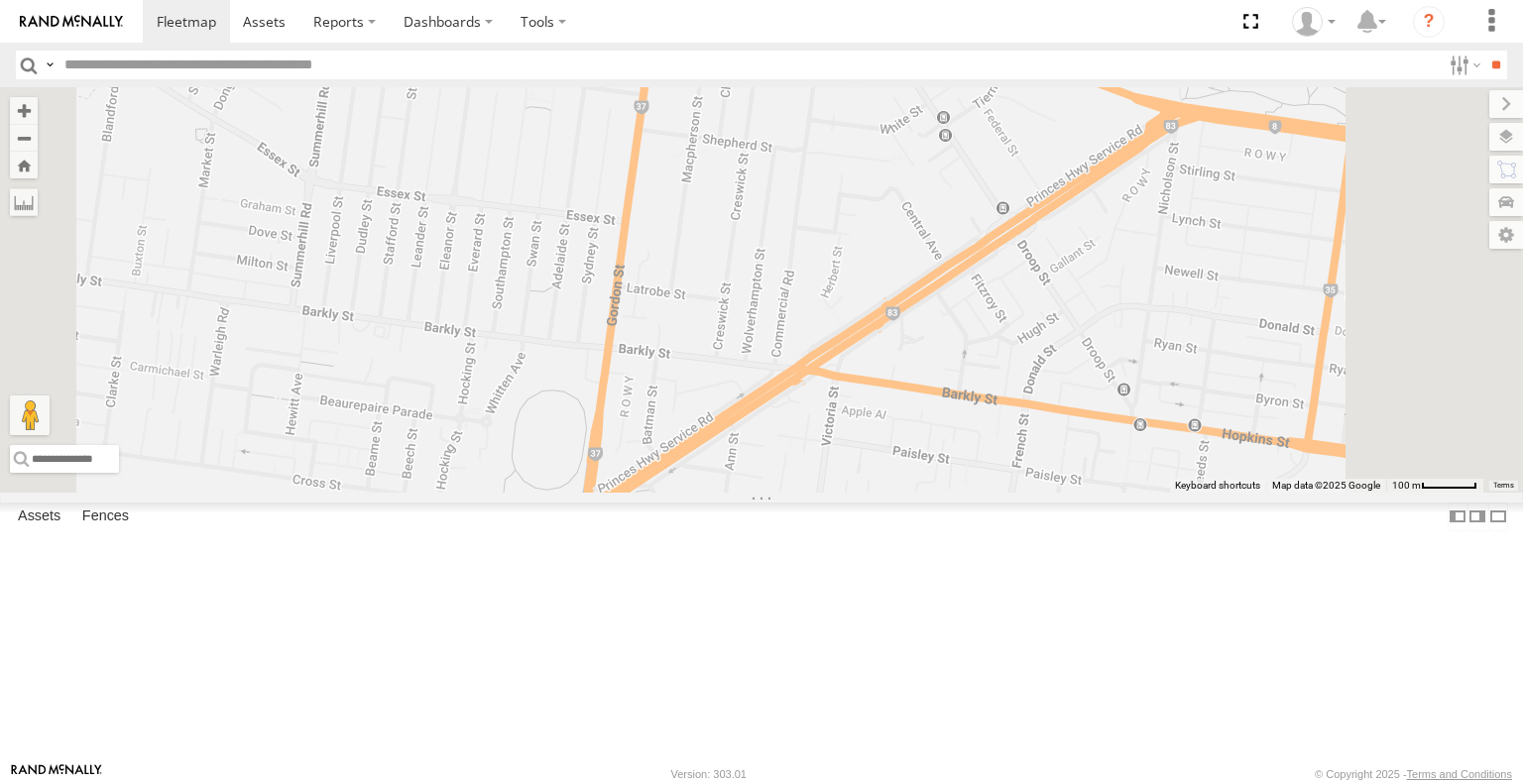 drag, startPoint x: 1286, startPoint y: 586, endPoint x: 1253, endPoint y: 571, distance: 36.249138 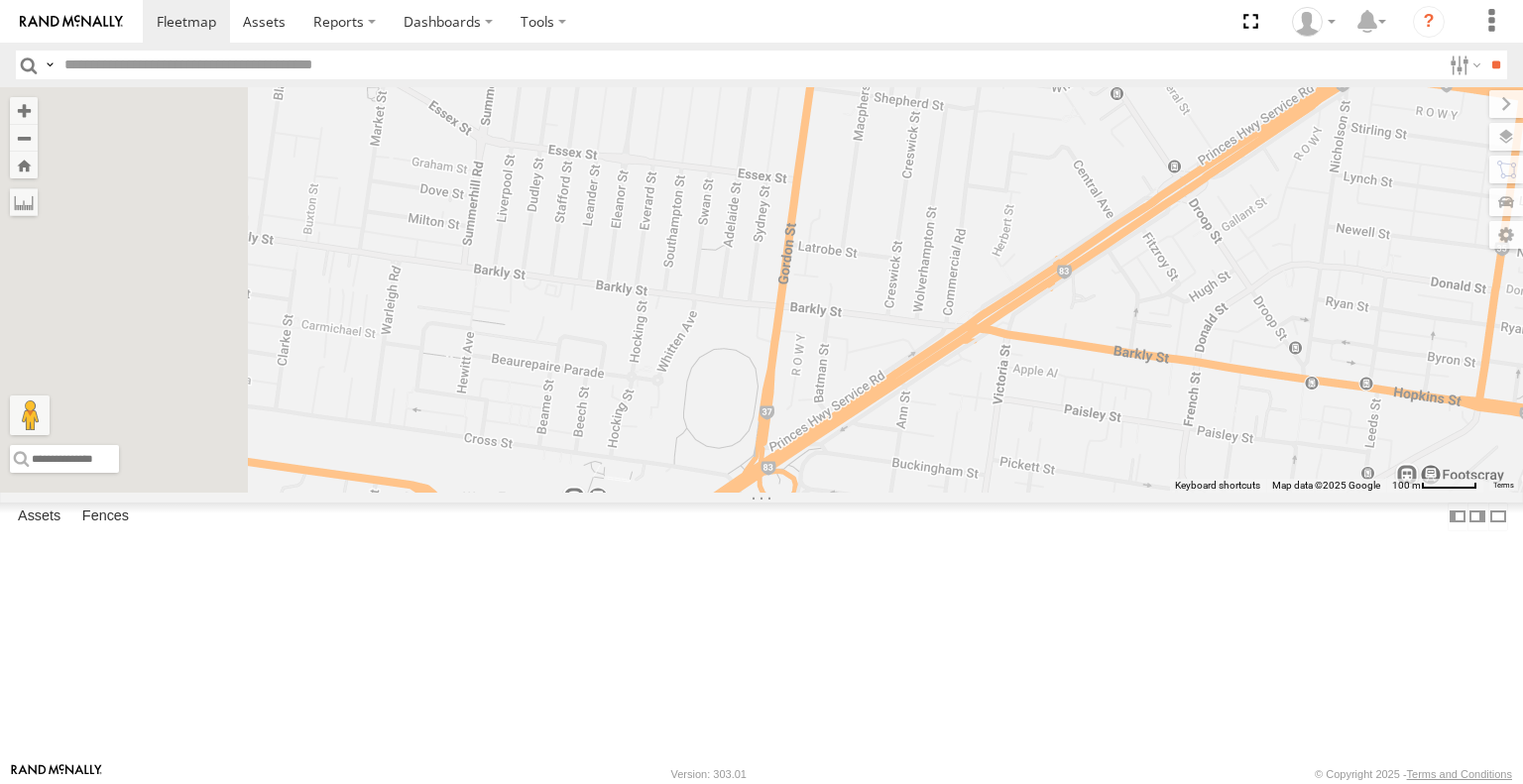 drag, startPoint x: 785, startPoint y: 634, endPoint x: 1057, endPoint y: 617, distance: 272.53073 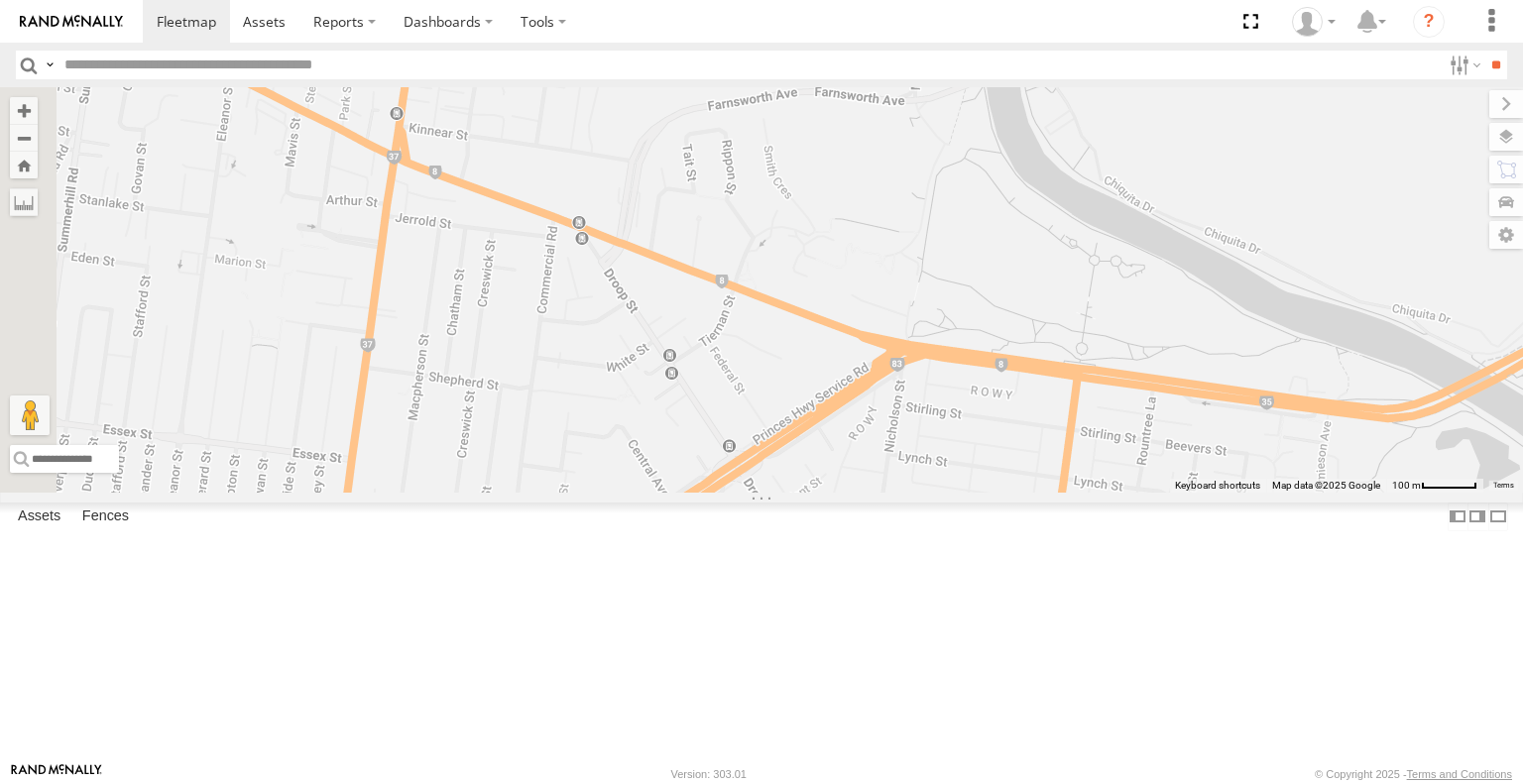 drag, startPoint x: 1165, startPoint y: 530, endPoint x: 1241, endPoint y: 644, distance: 137.01095 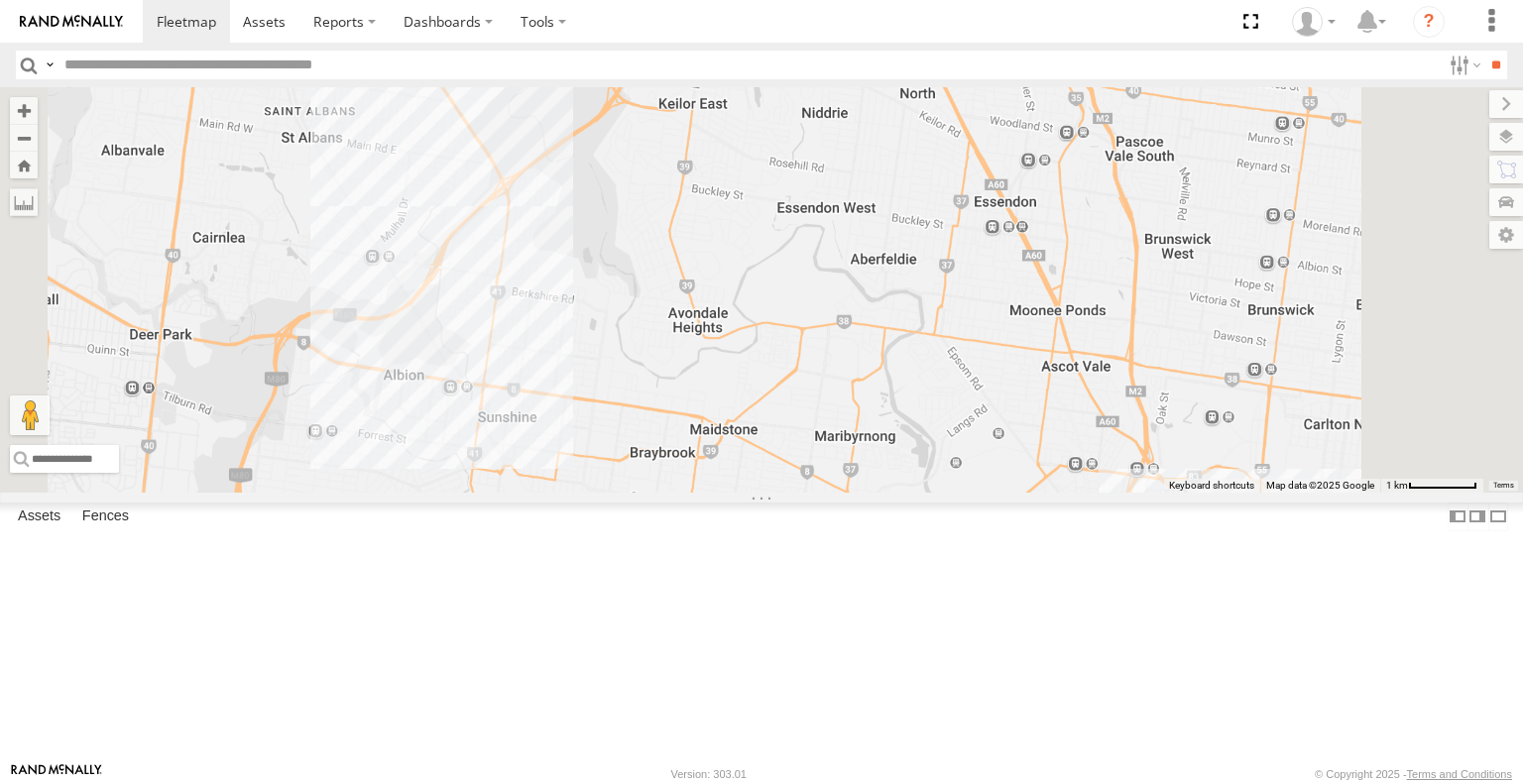 drag, startPoint x: 1218, startPoint y: 622, endPoint x: 1164, endPoint y: 672, distance: 73.593478 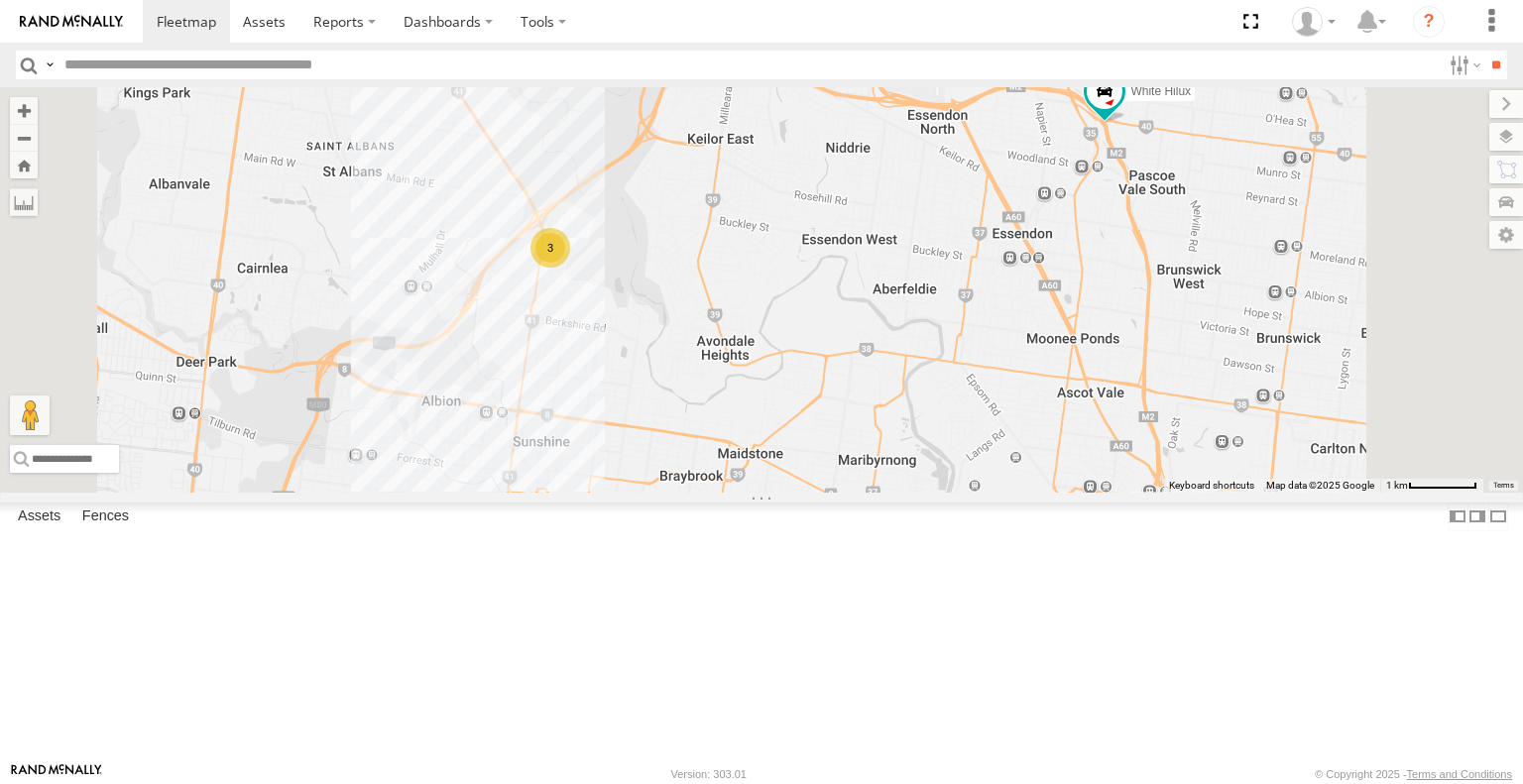 drag, startPoint x: 1293, startPoint y: 591, endPoint x: 1345, endPoint y: 508, distance: 97.94386 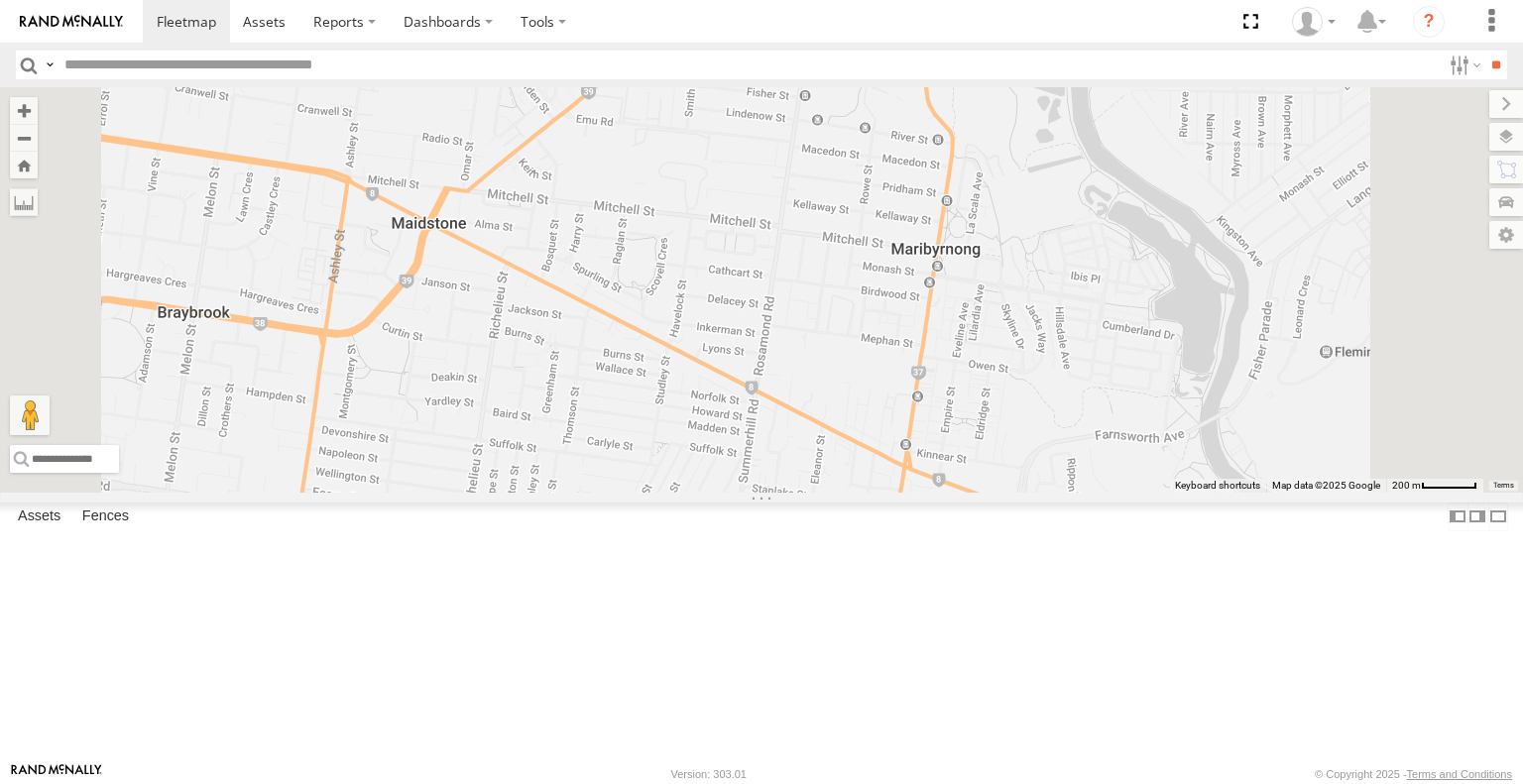 drag, startPoint x: 1163, startPoint y: 460, endPoint x: 1199, endPoint y: 402, distance: 68.26419 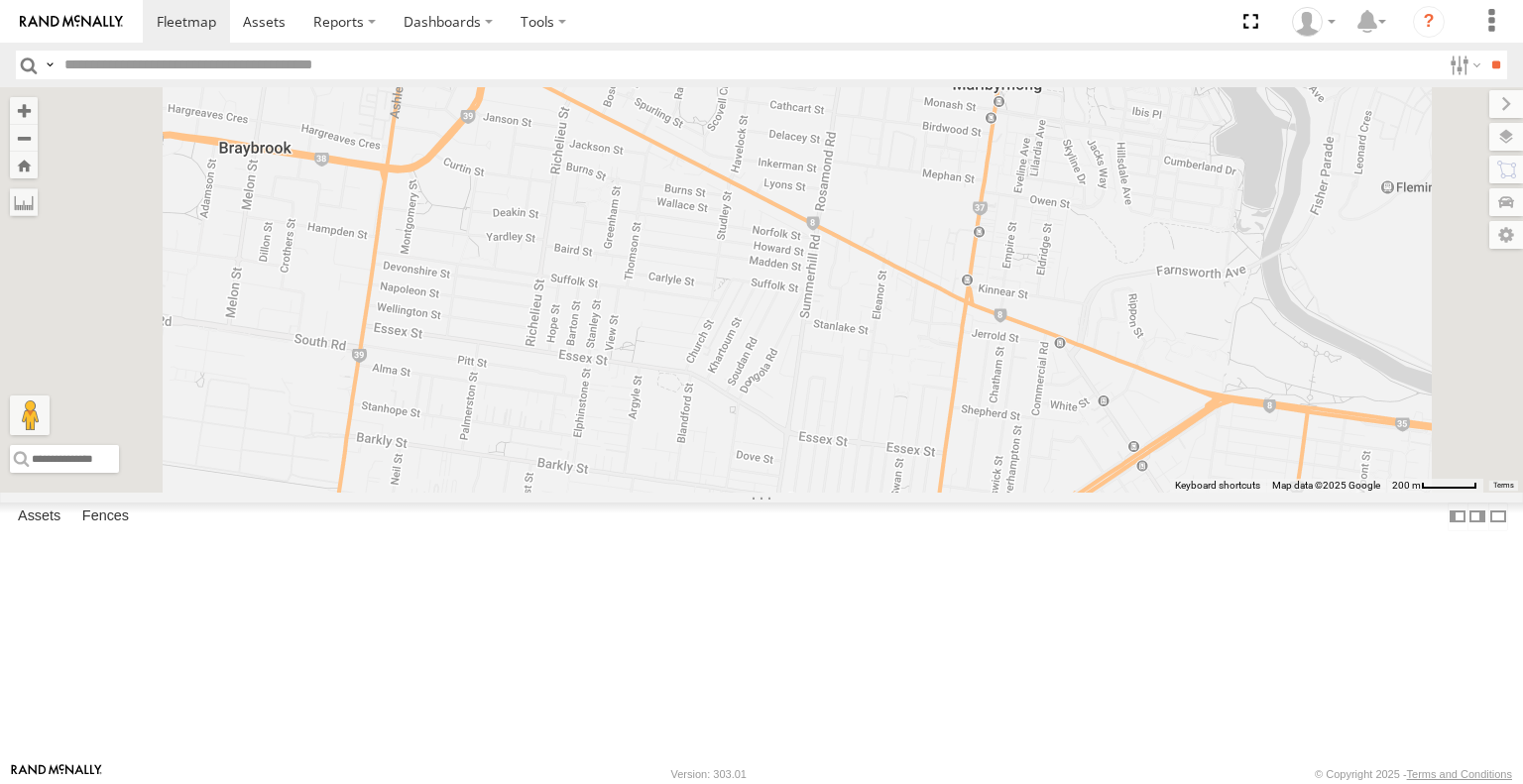 drag, startPoint x: 1174, startPoint y: 503, endPoint x: 1212, endPoint y: 376, distance: 132.56319 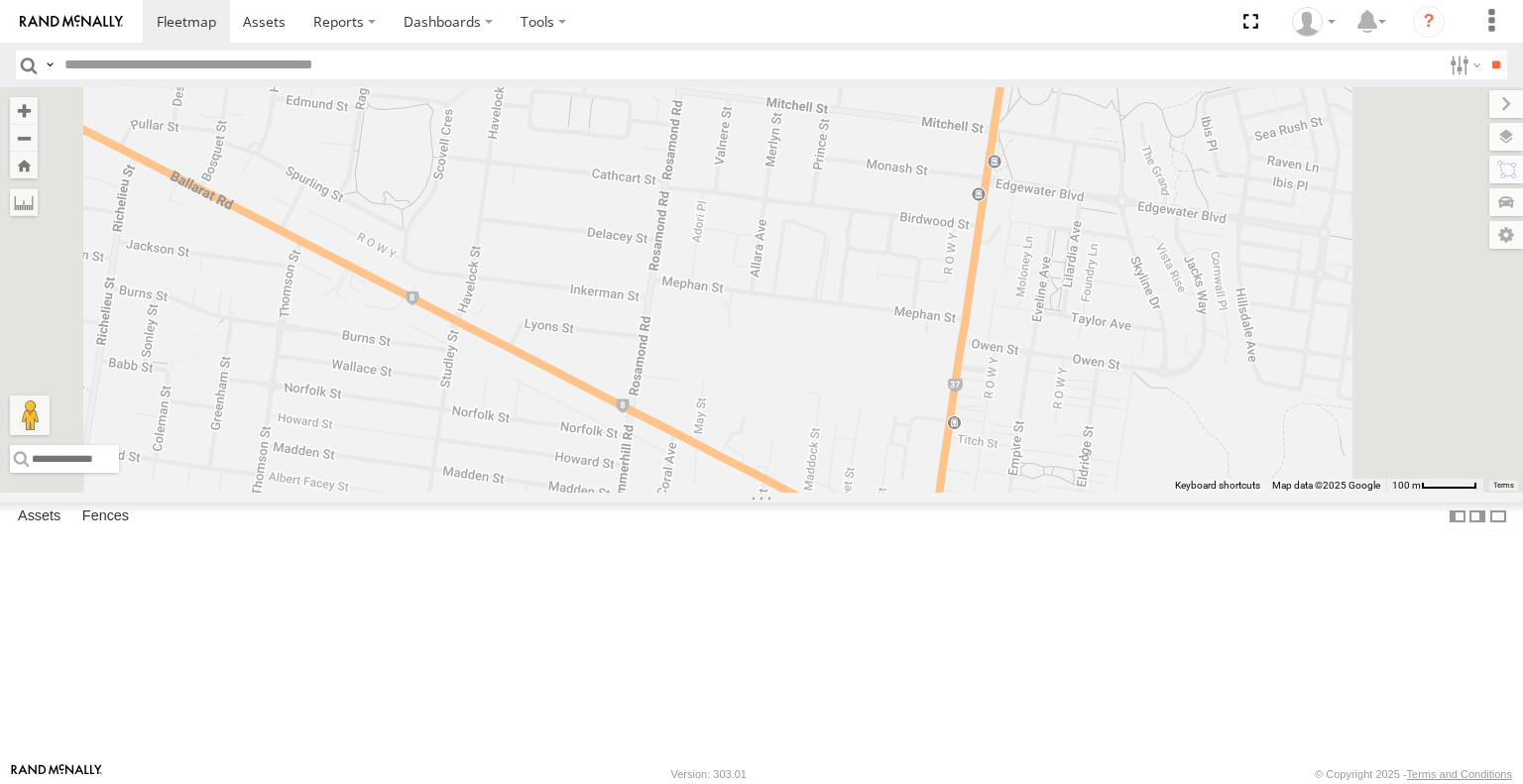 drag, startPoint x: 1219, startPoint y: 324, endPoint x: 1193, endPoint y: 486, distance: 164.0732 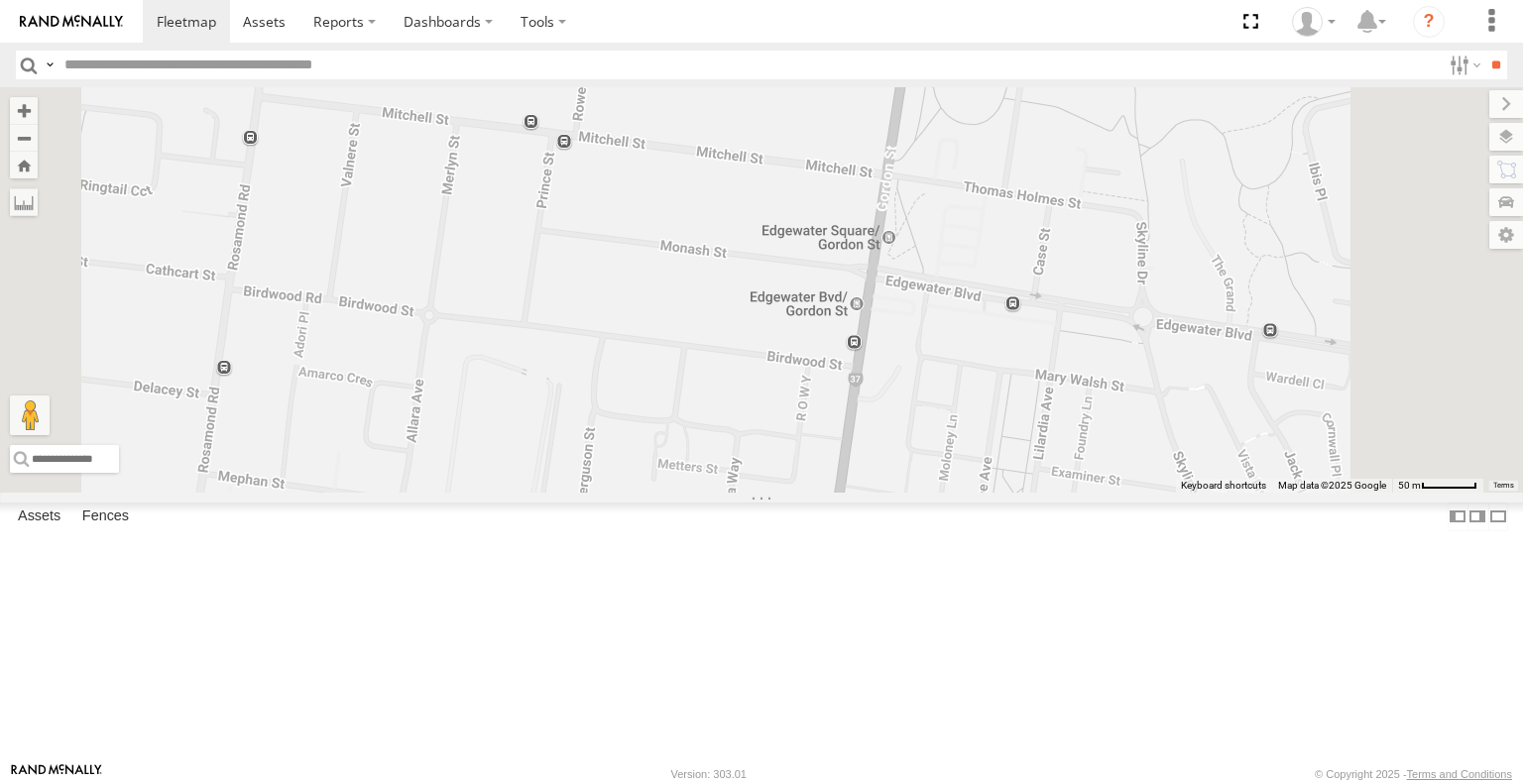 drag, startPoint x: 1203, startPoint y: 360, endPoint x: 1144, endPoint y: 588, distance: 235.51008 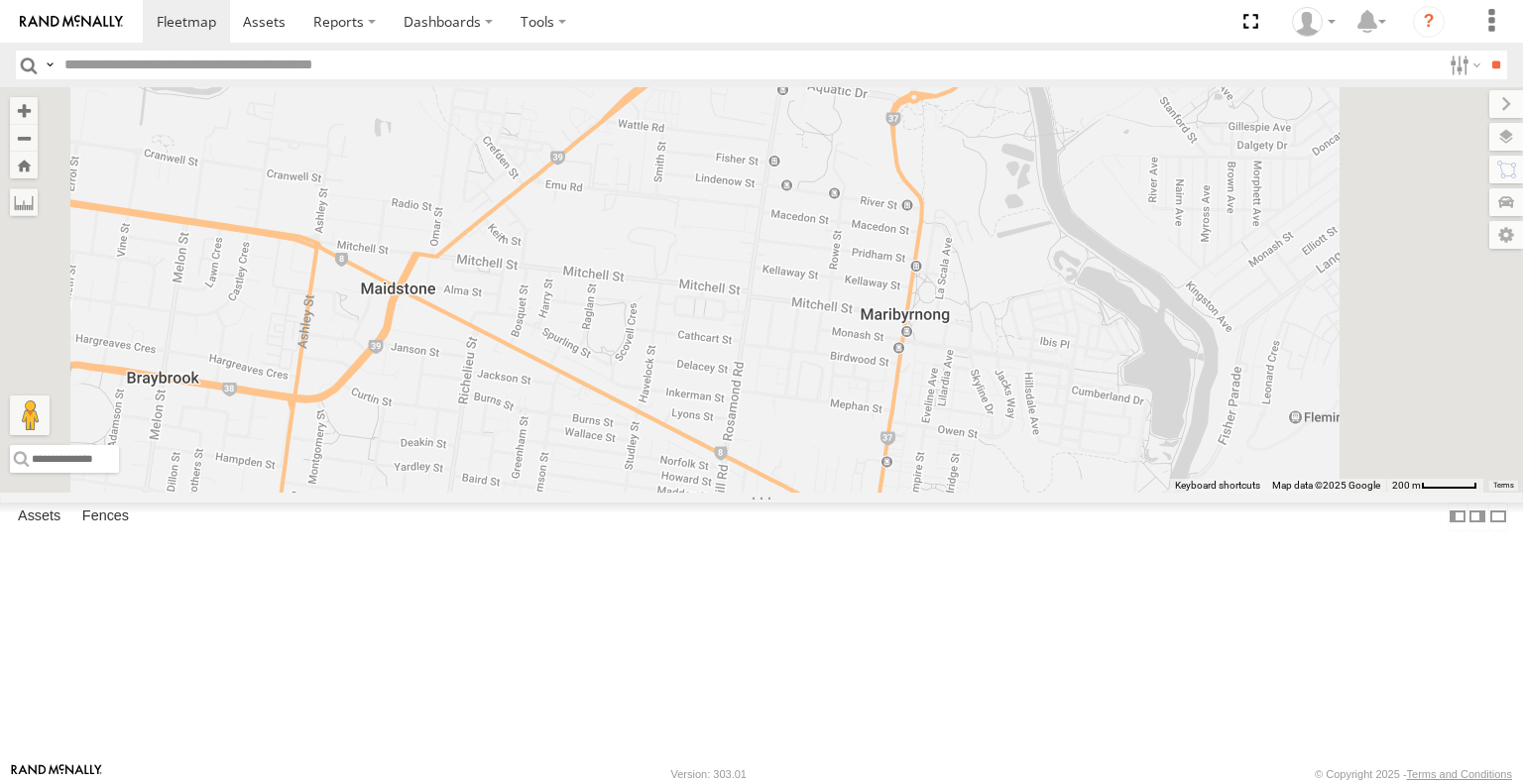 drag, startPoint x: 1130, startPoint y: 620, endPoint x: 1153, endPoint y: 524, distance: 98.71677 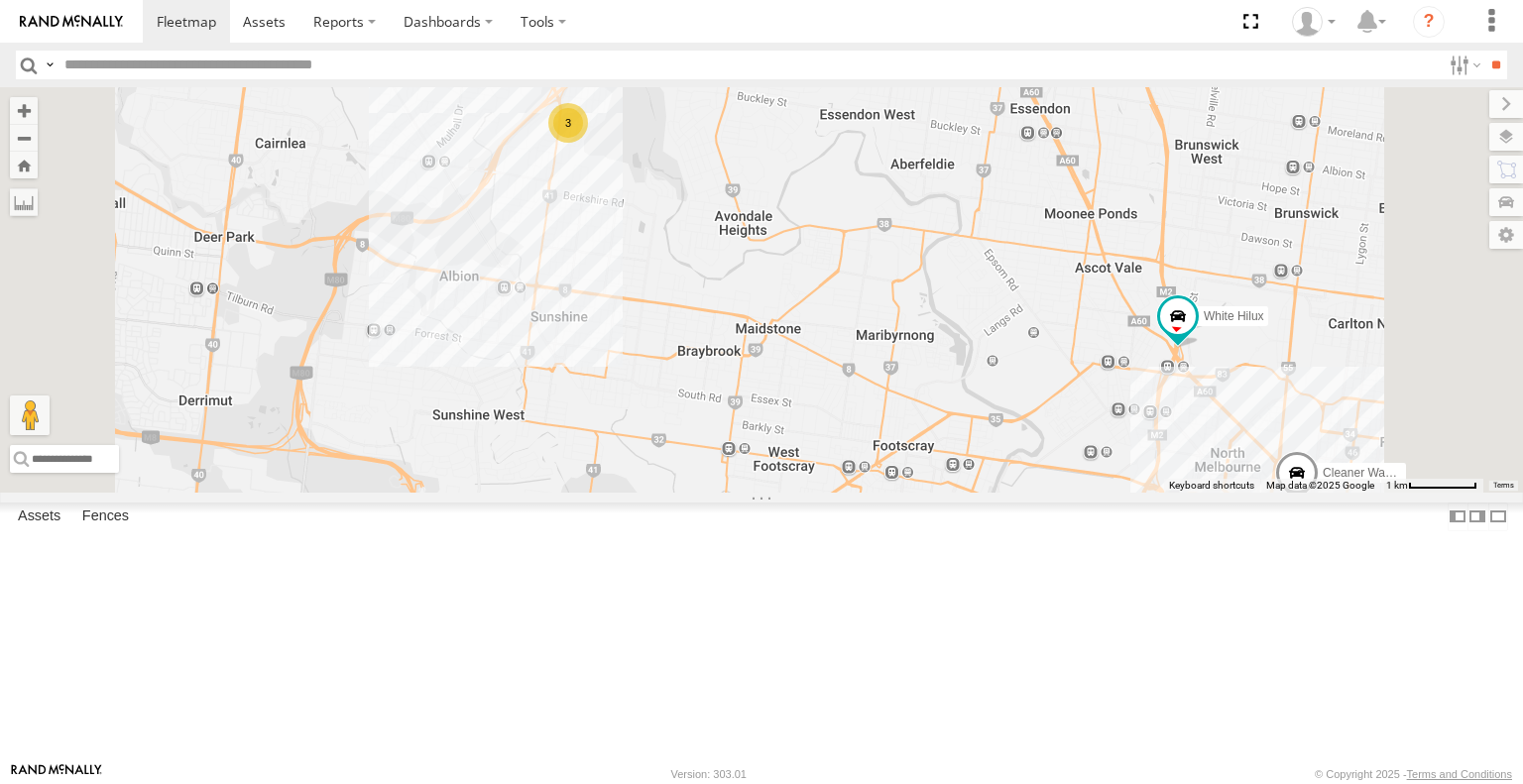 drag, startPoint x: 1387, startPoint y: 530, endPoint x: 1327, endPoint y: 494, distance: 69.97142 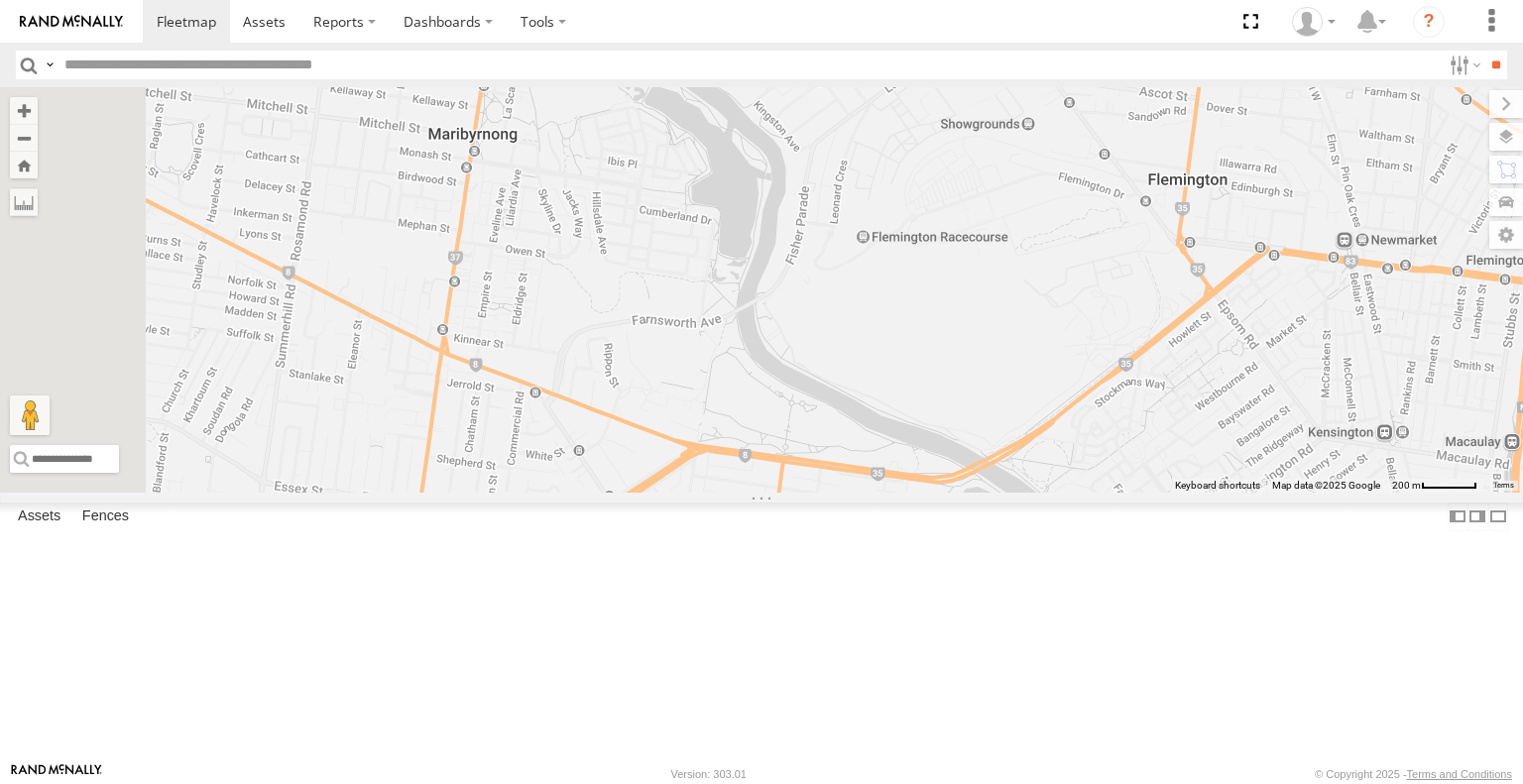drag, startPoint x: 1294, startPoint y: 524, endPoint x: 1326, endPoint y: 564, distance: 51.224994 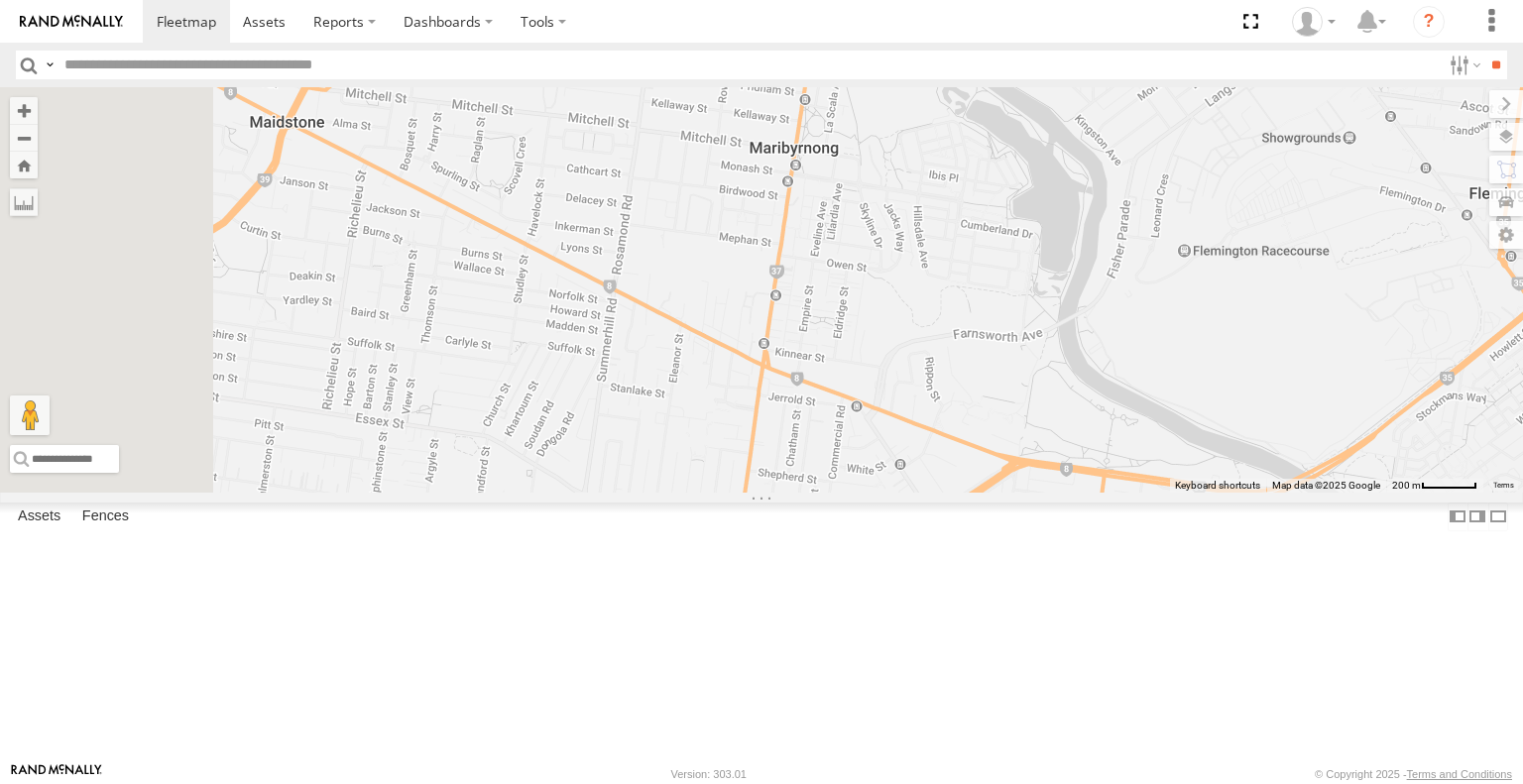 drag, startPoint x: 1017, startPoint y: 540, endPoint x: 1193, endPoint y: 575, distance: 179.44637 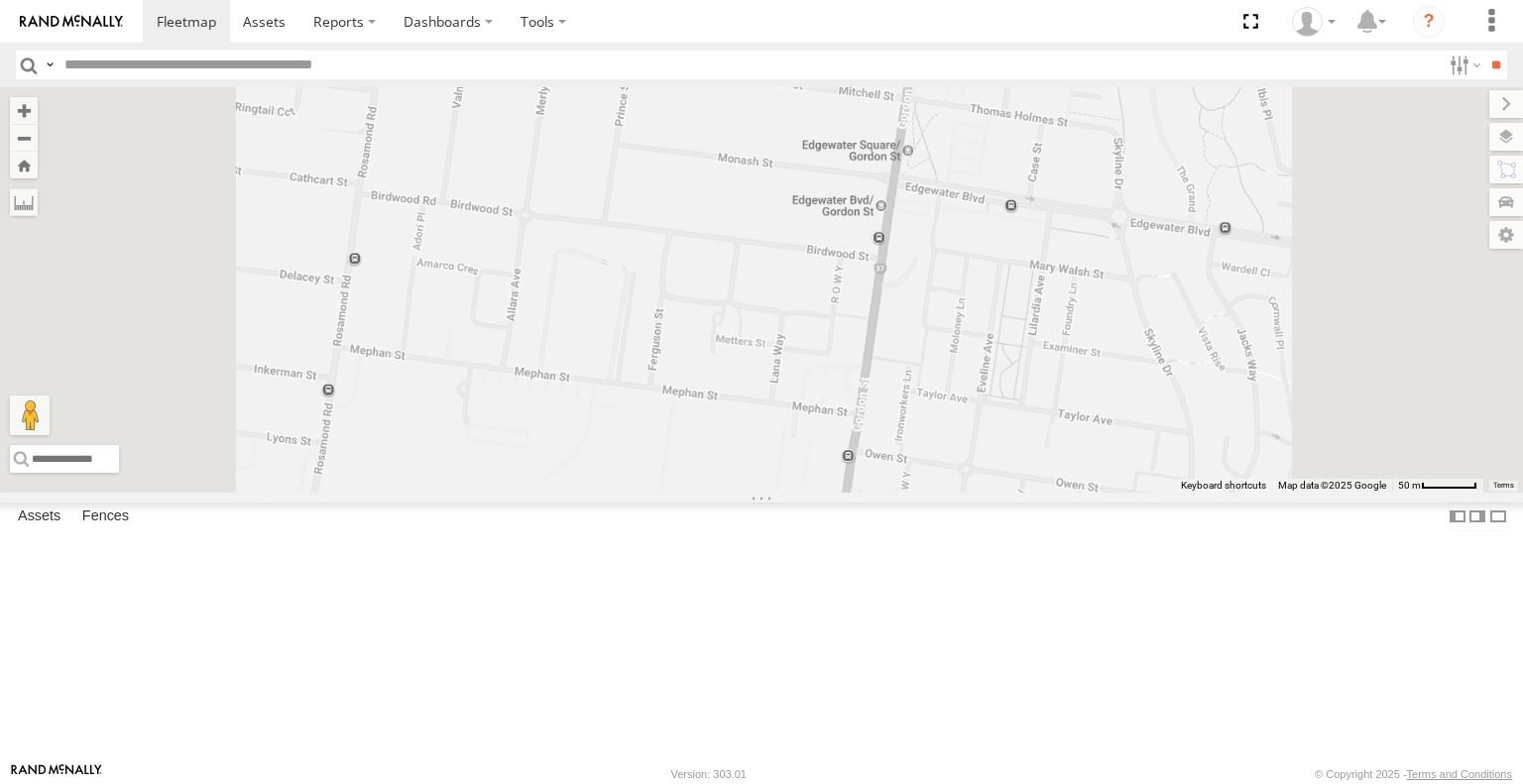 drag, startPoint x: 1232, startPoint y: 471, endPoint x: 1214, endPoint y: 542, distance: 73.24616 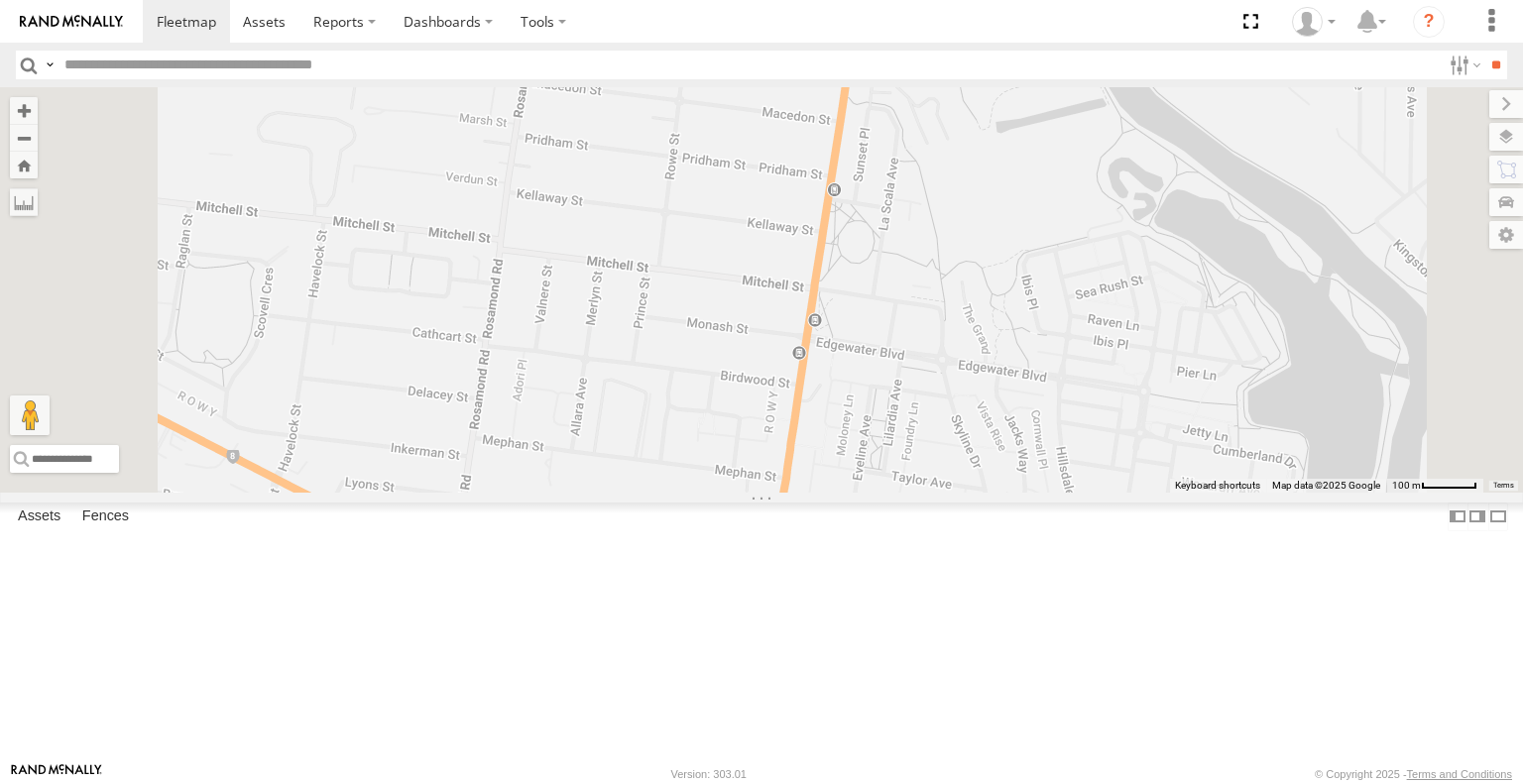drag, startPoint x: 1050, startPoint y: 487, endPoint x: 1055, endPoint y: 540, distance: 53.235327 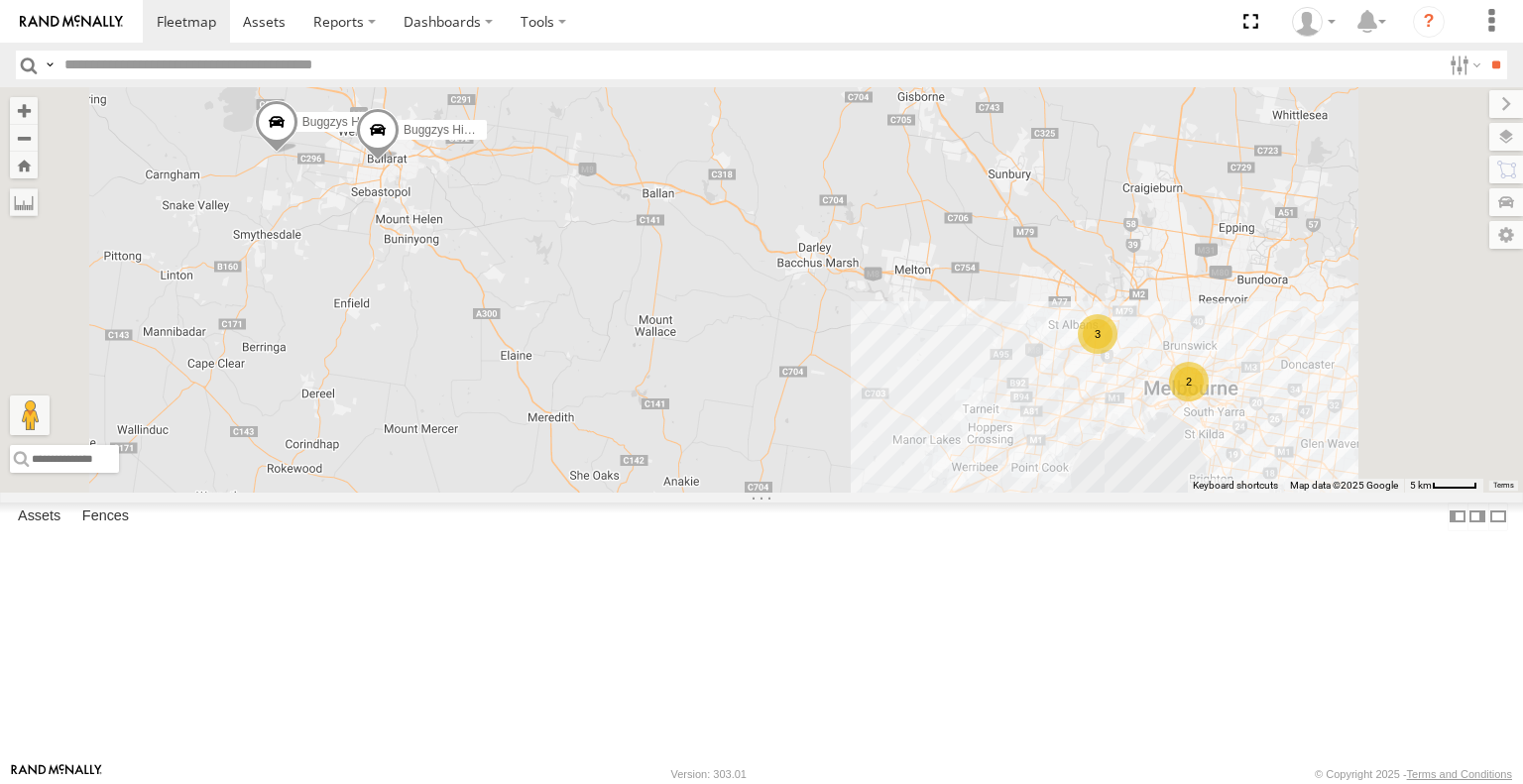 drag, startPoint x: 1484, startPoint y: 523, endPoint x: 1294, endPoint y: 446, distance: 205.01 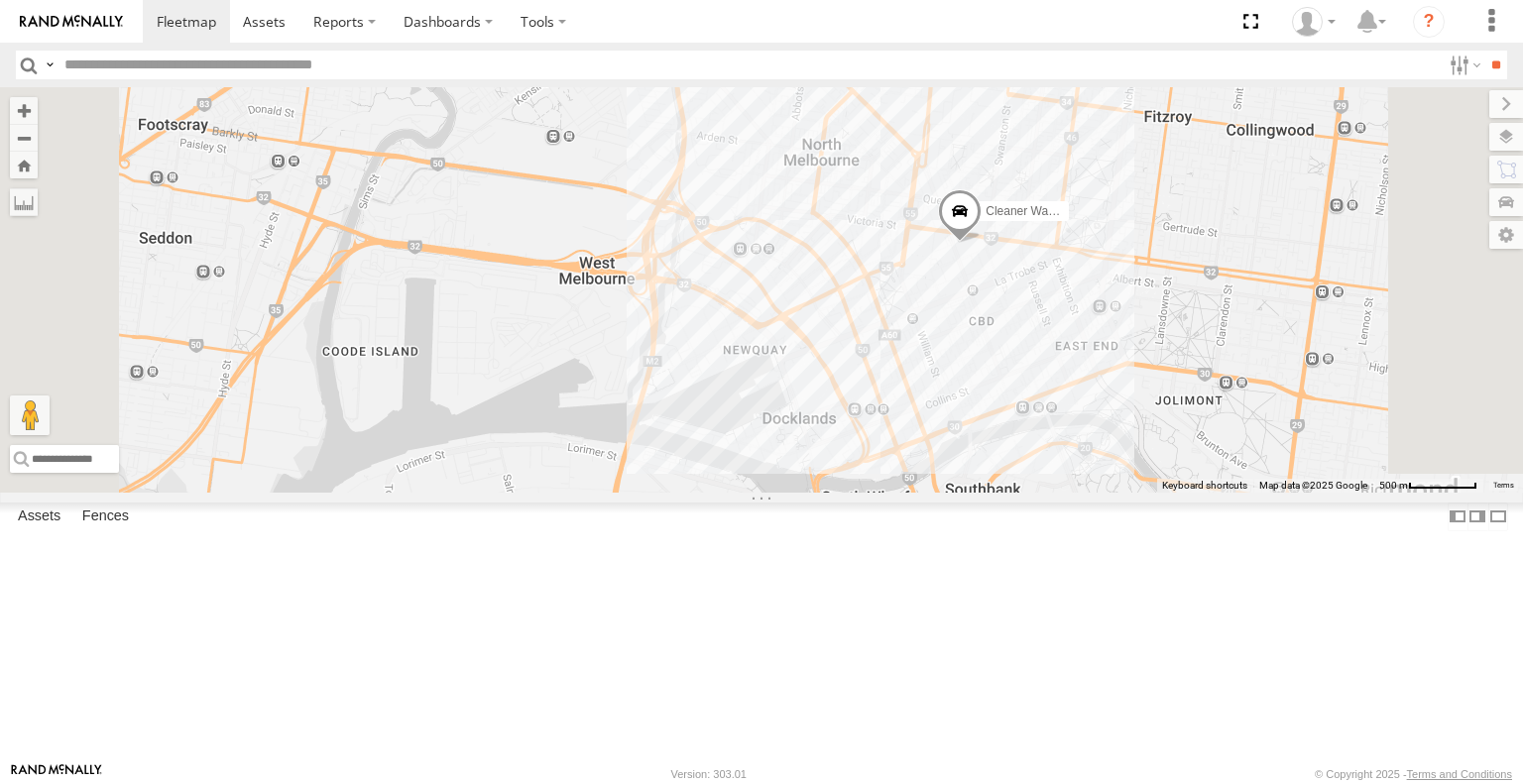 drag, startPoint x: 1130, startPoint y: 431, endPoint x: 1131, endPoint y: 459, distance: 28.01785 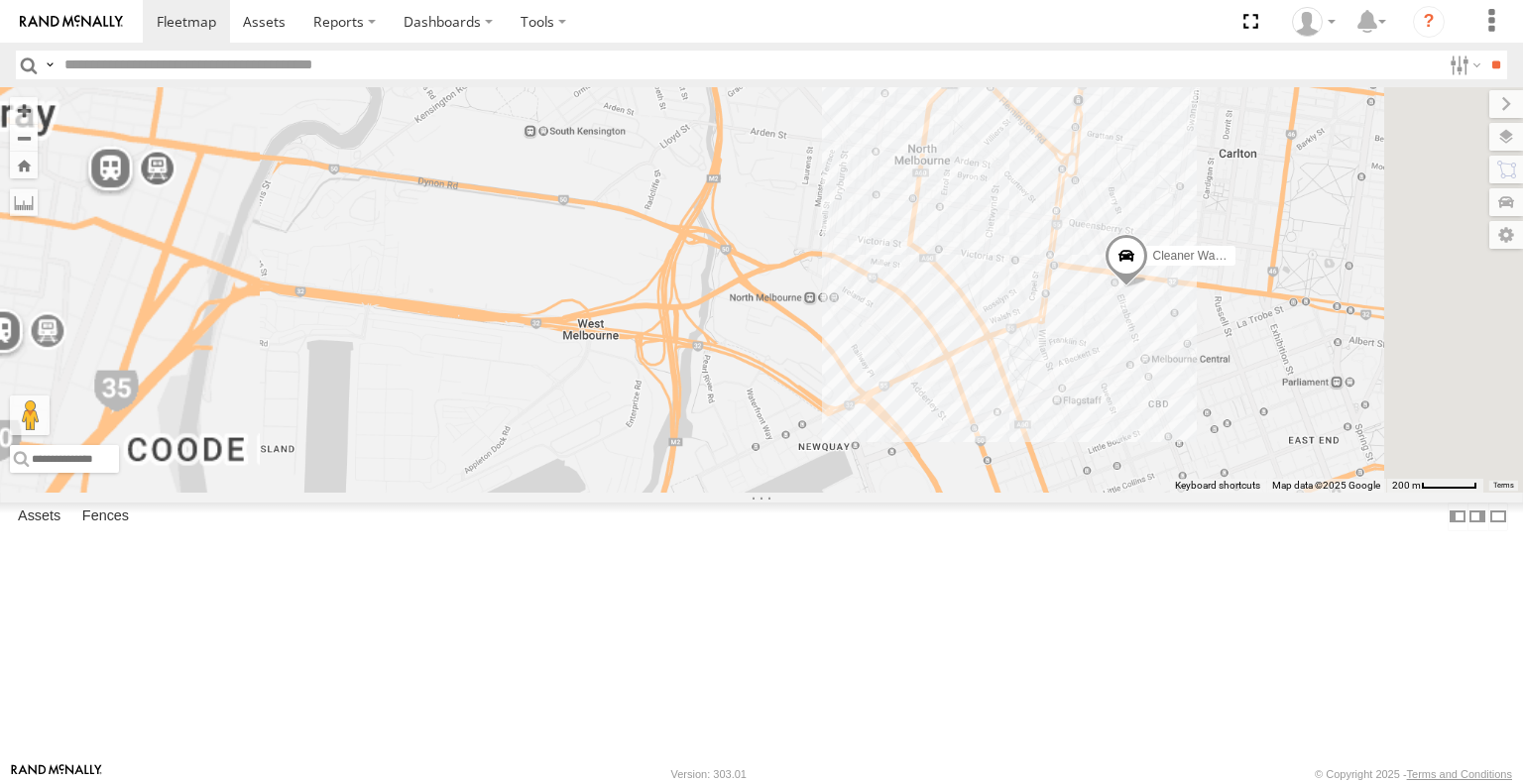 drag, startPoint x: 1254, startPoint y: 514, endPoint x: 1274, endPoint y: 667, distance: 154.30165 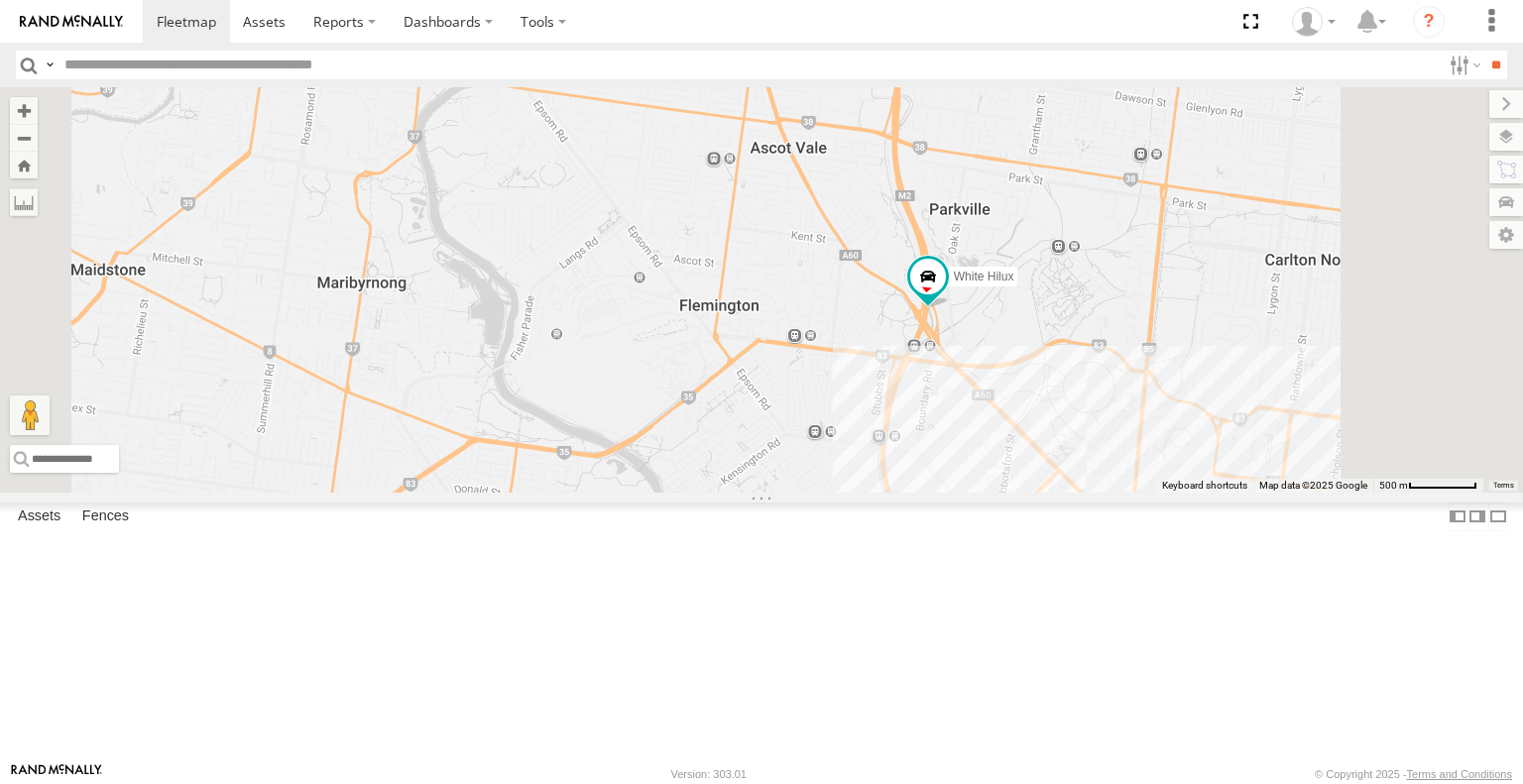 drag, startPoint x: 1083, startPoint y: 403, endPoint x: 1126, endPoint y: 537, distance: 140.73024 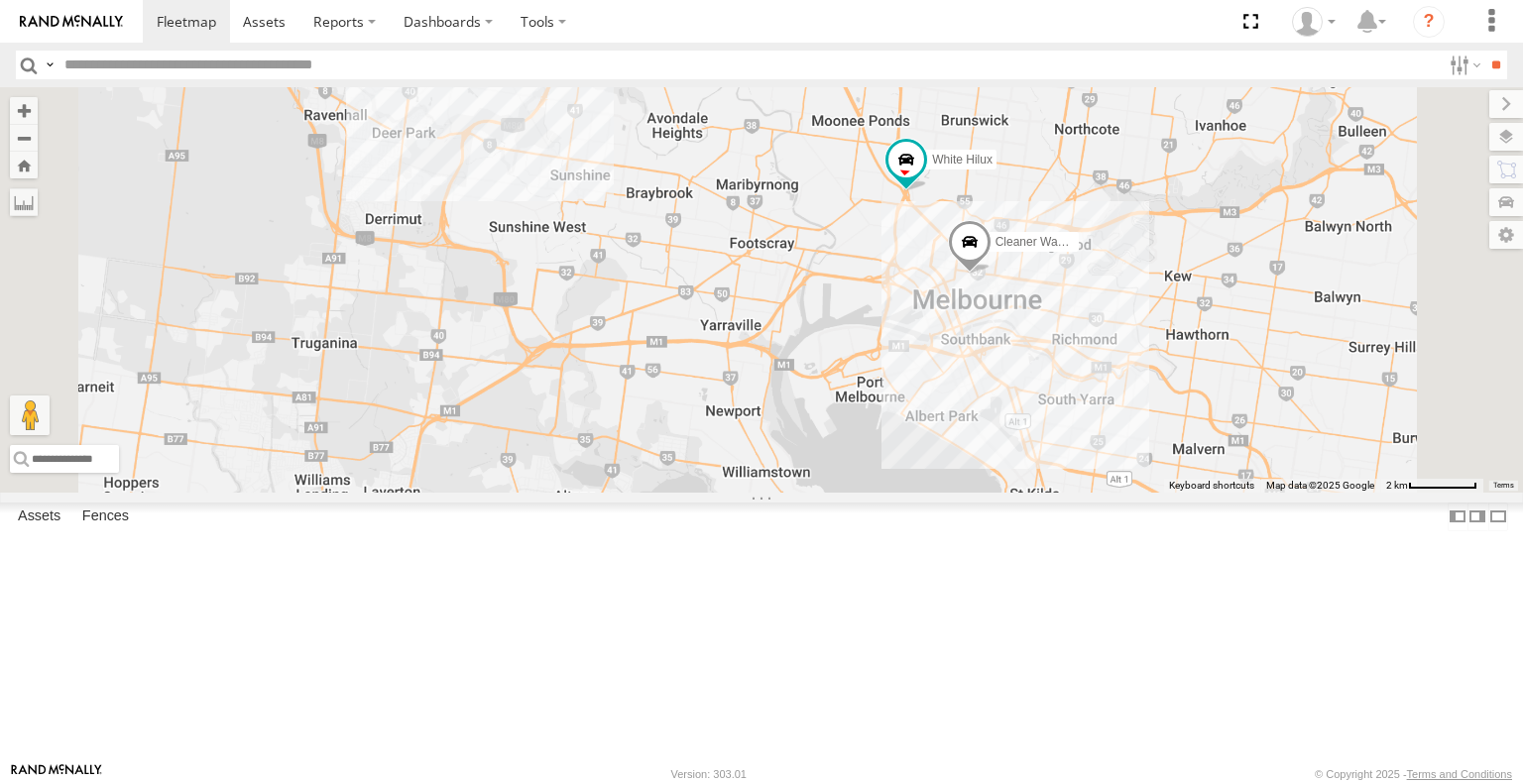 drag, startPoint x: 1178, startPoint y: 616, endPoint x: 1155, endPoint y: 444, distance: 173.531 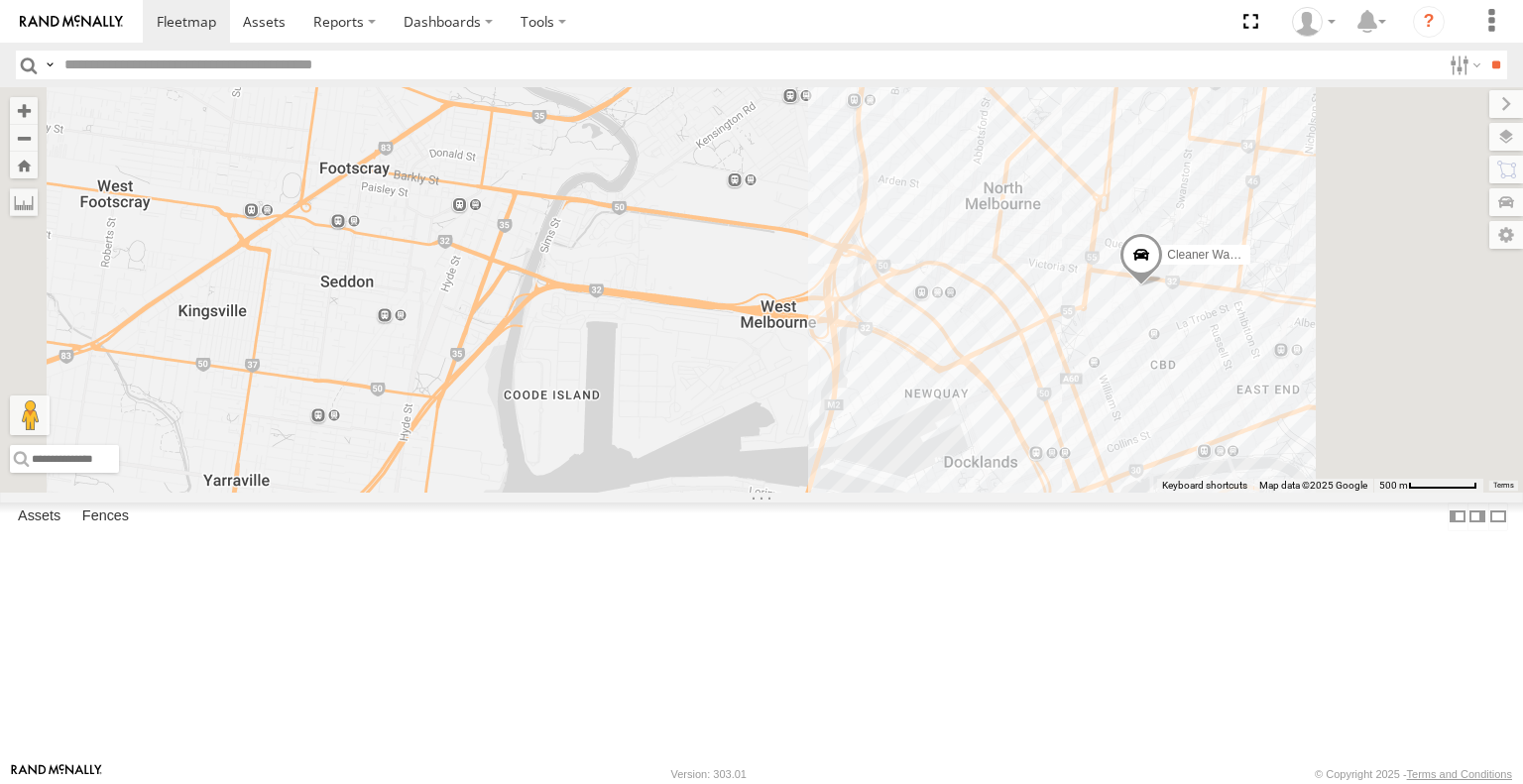 drag, startPoint x: 1148, startPoint y: 406, endPoint x: 1178, endPoint y: 586, distance: 182.48288 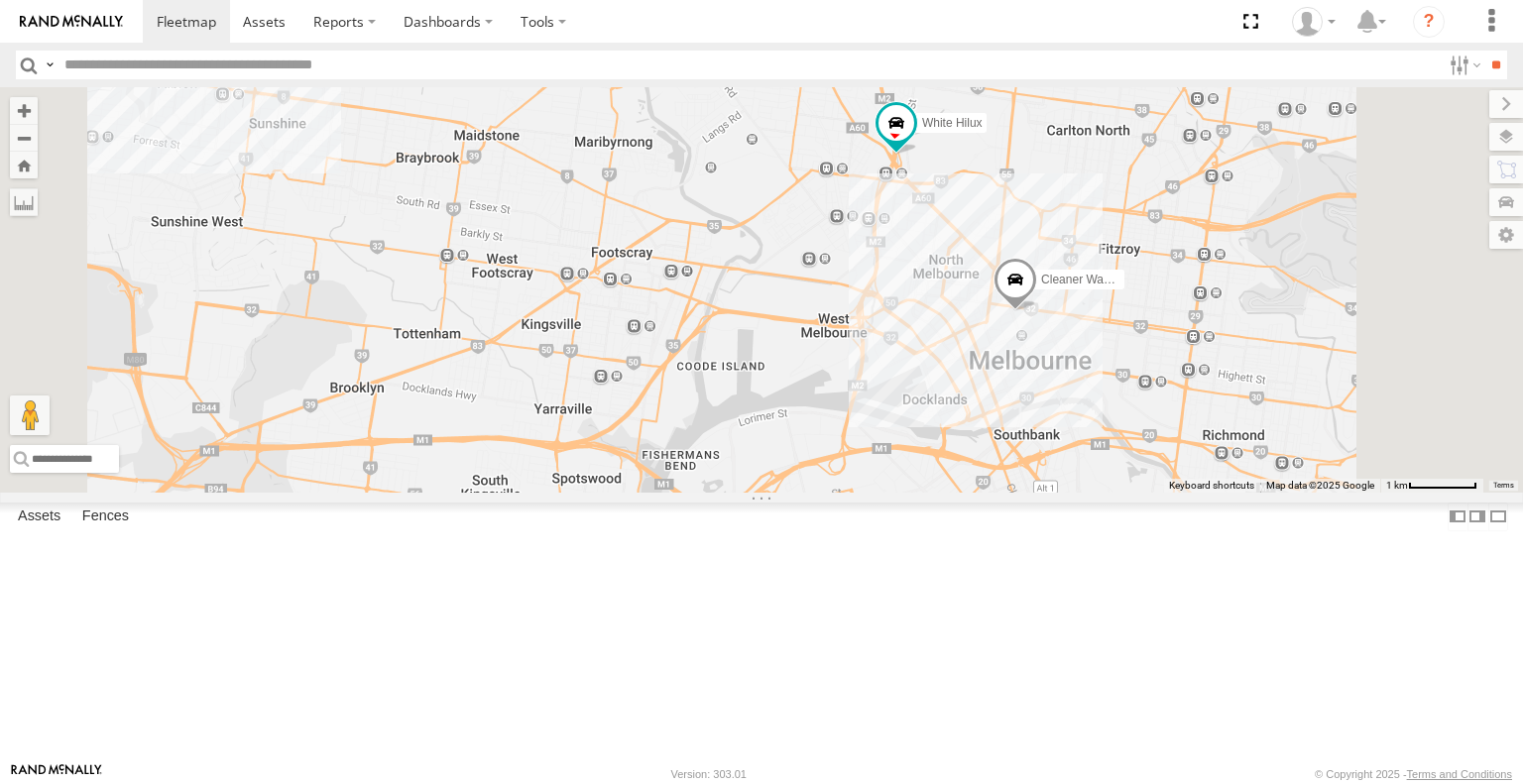 drag, startPoint x: 1103, startPoint y: 439, endPoint x: 1111, endPoint y: 448, distance: 12.0415946 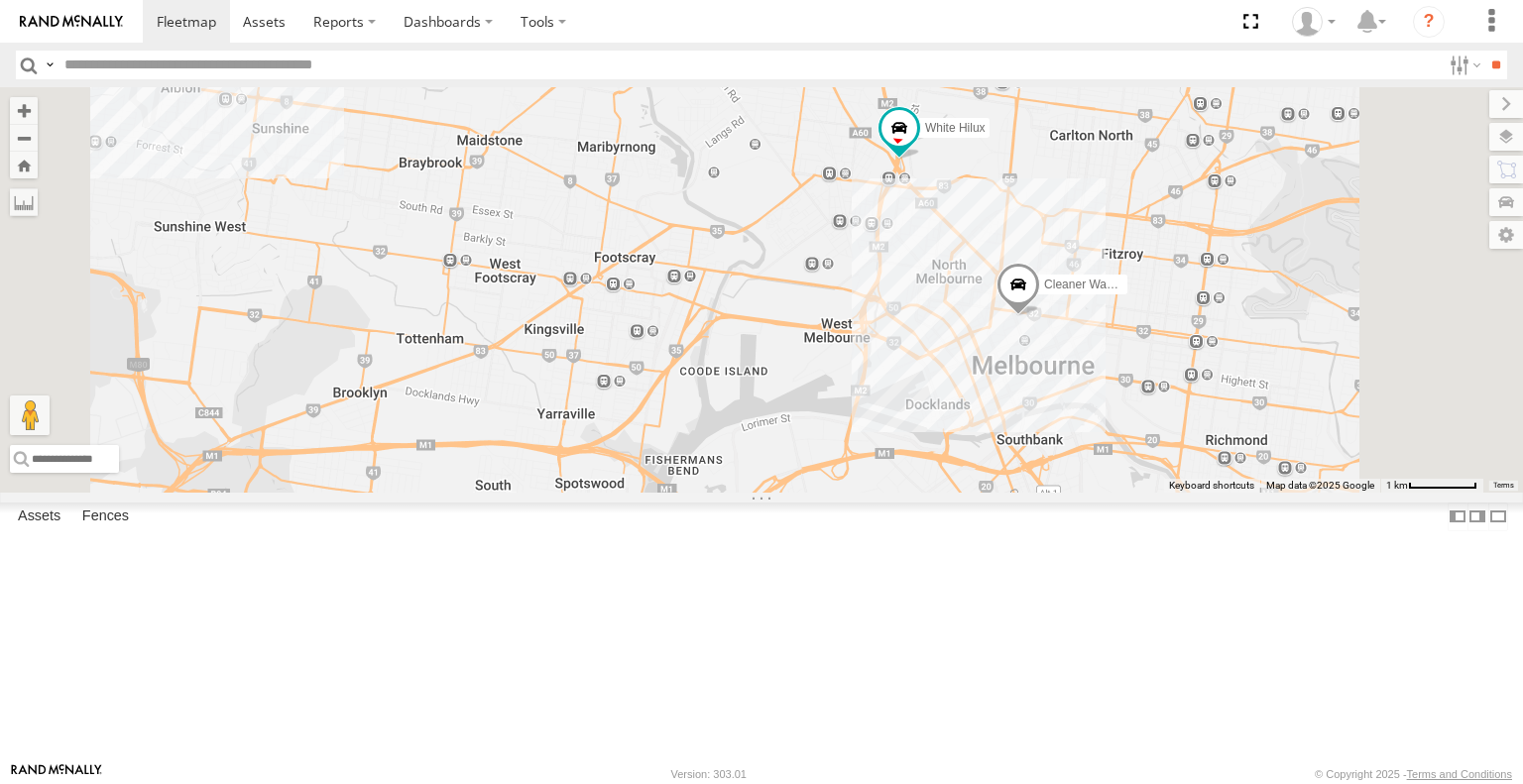 click on "Buggzys HiAce #1 Buggzys HiAce #2 Cleaner Wagon #1 White Hilux 3" at bounding box center (762, 289) 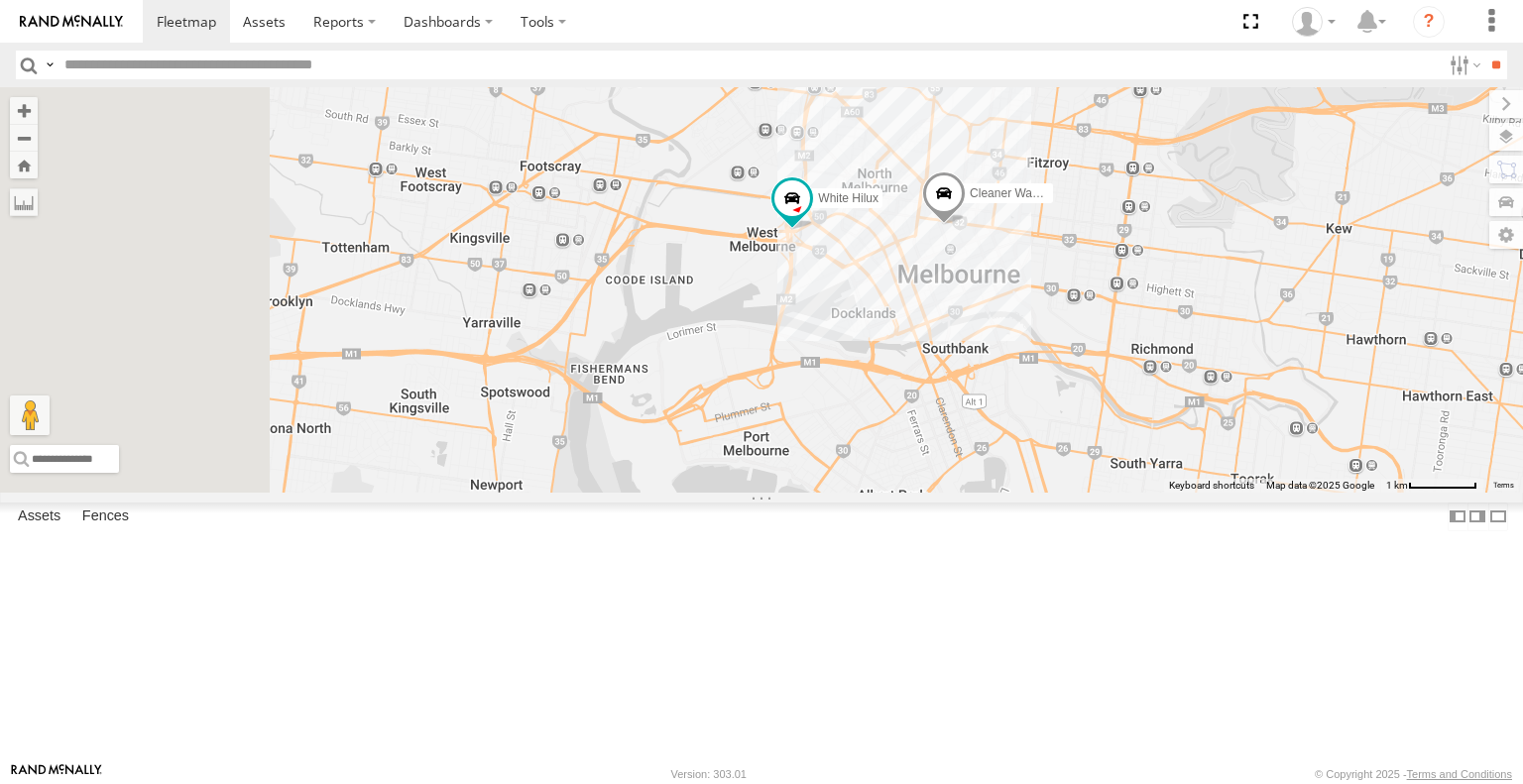 drag, startPoint x: 840, startPoint y: 499, endPoint x: 1000, endPoint y: 448, distance: 167.93153 